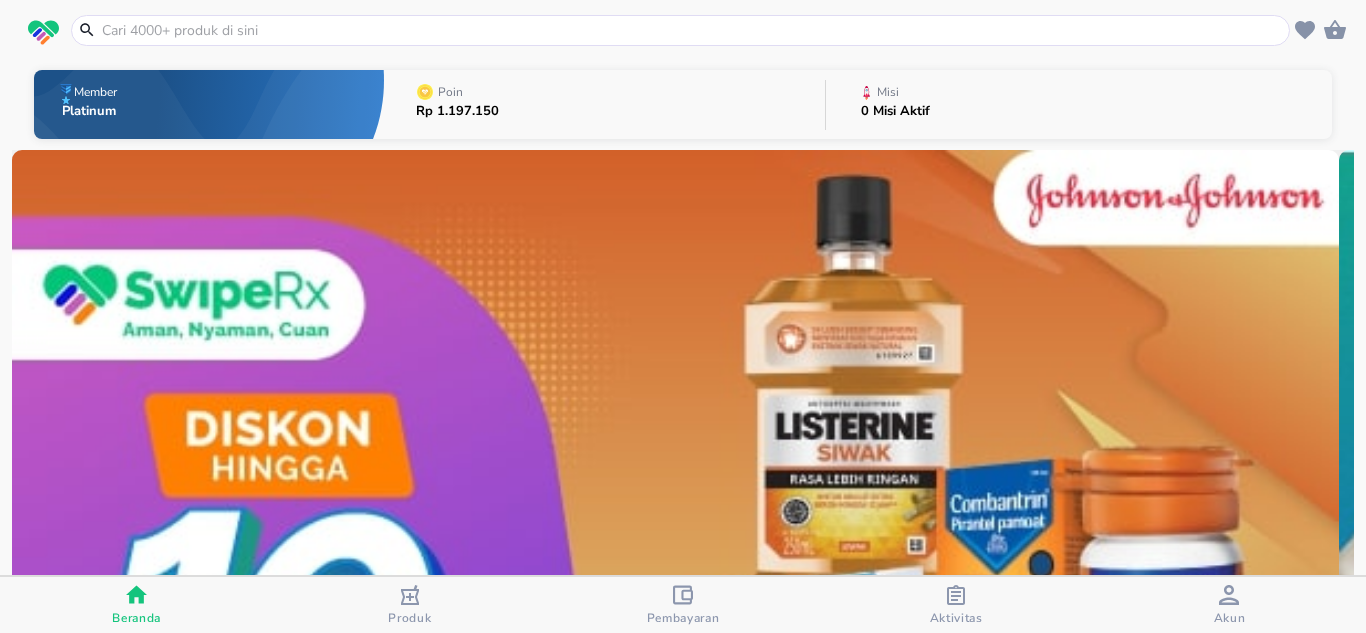 scroll, scrollTop: 0, scrollLeft: 0, axis: both 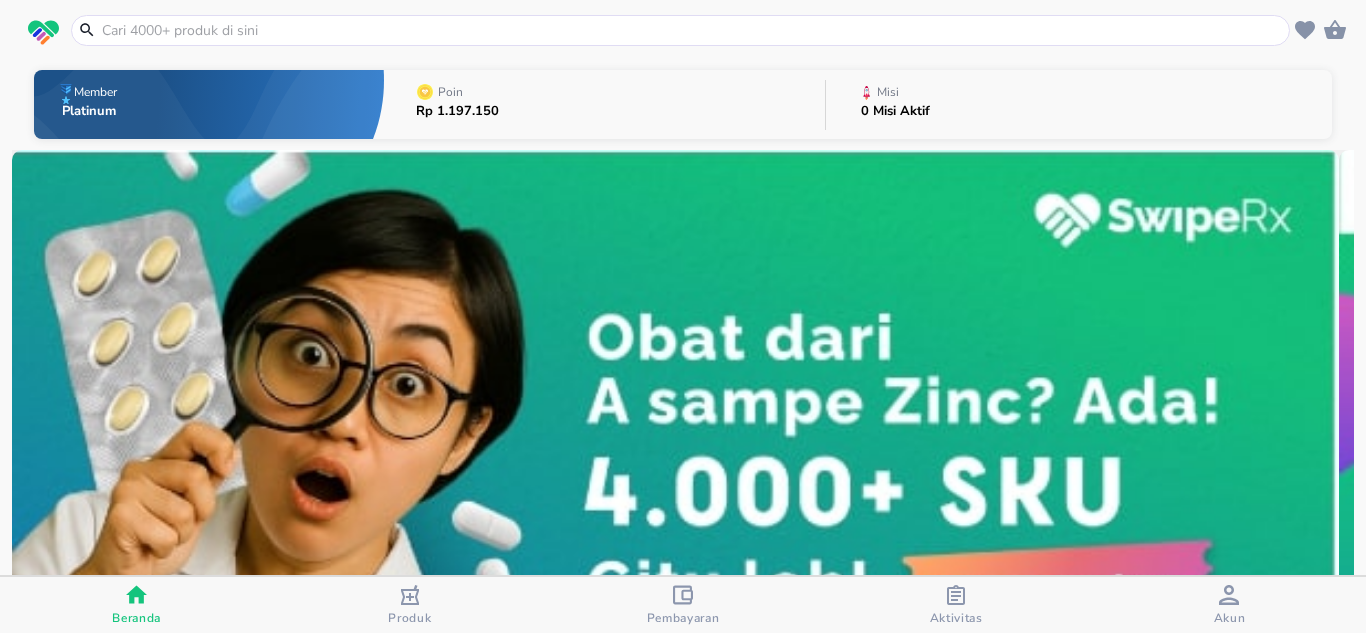 click at bounding box center (692, 30) 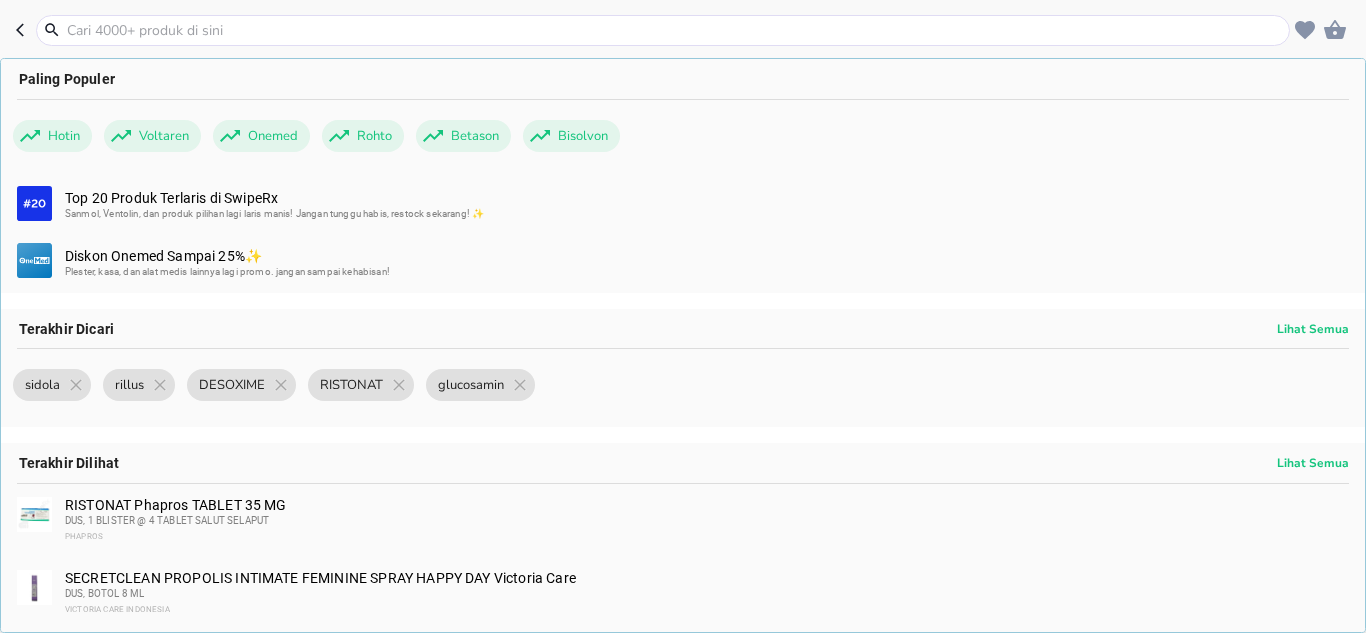 paste on "MILAGROS MIRACLE INSIDE 612ML" 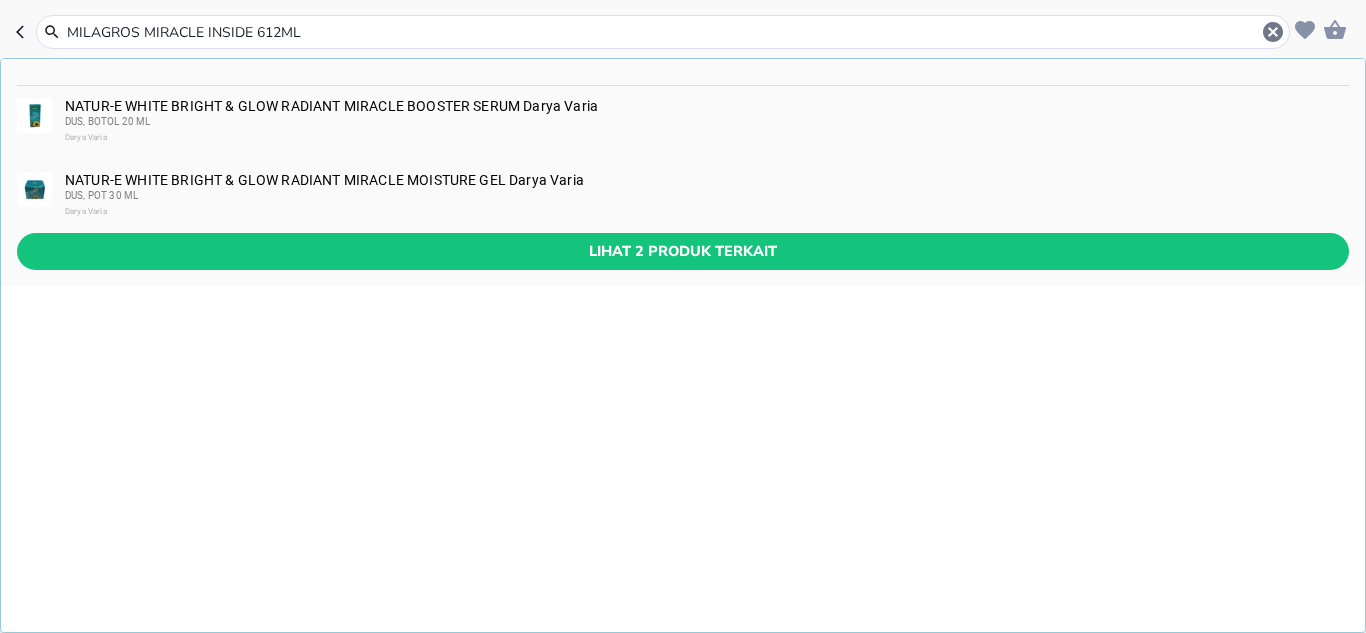 type on "MILAGROS MIRACLE INSIDE 612ML" 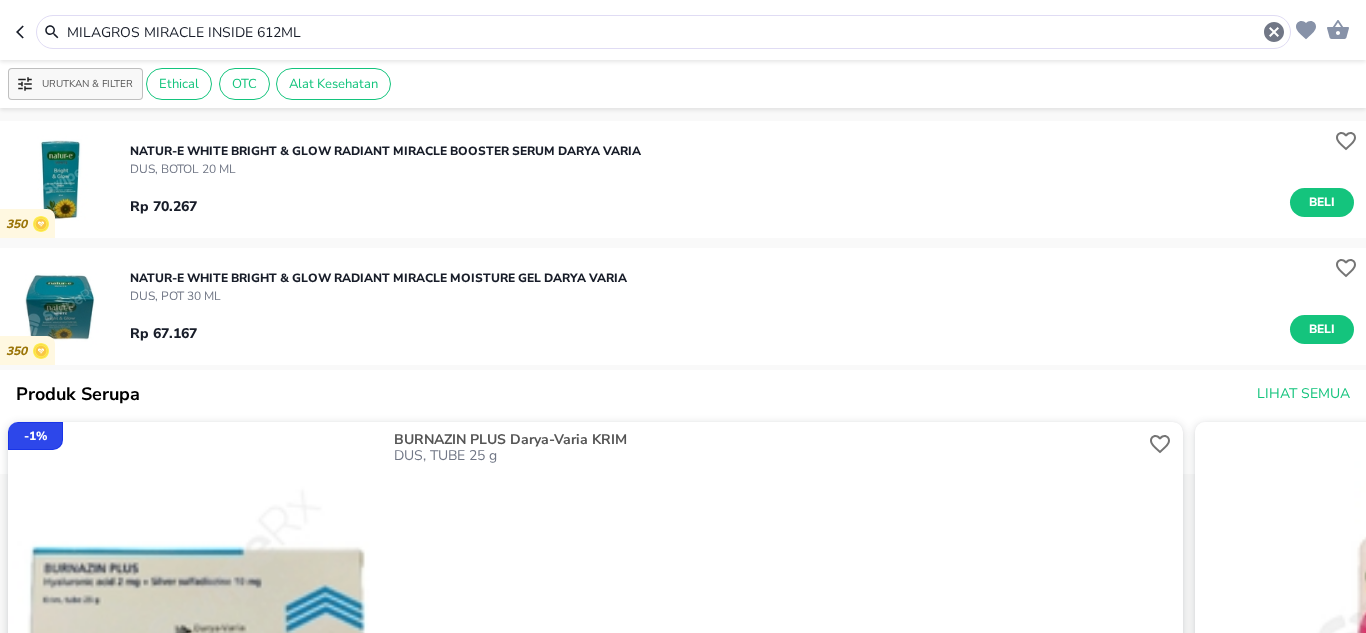 click on "MILAGROS MIRACLE INSIDE 612ML" at bounding box center (663, 32) 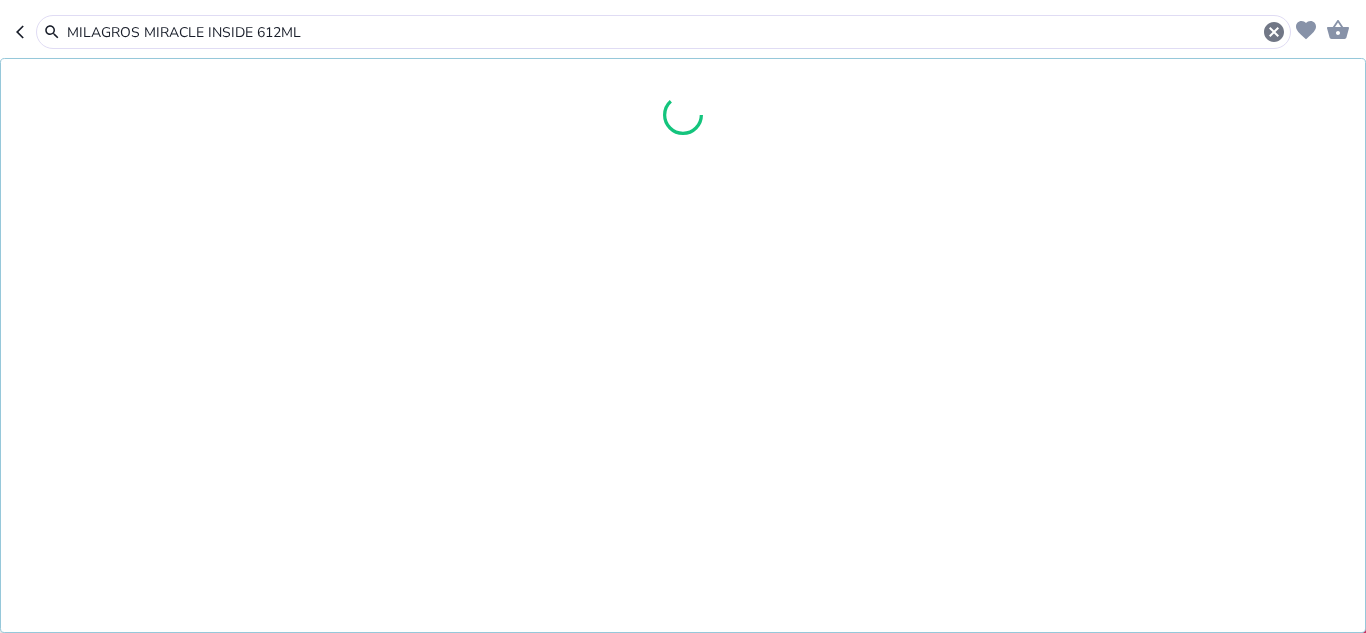 click on "MILAGROS MIRACLE INSIDE 612ML" at bounding box center (663, 32) 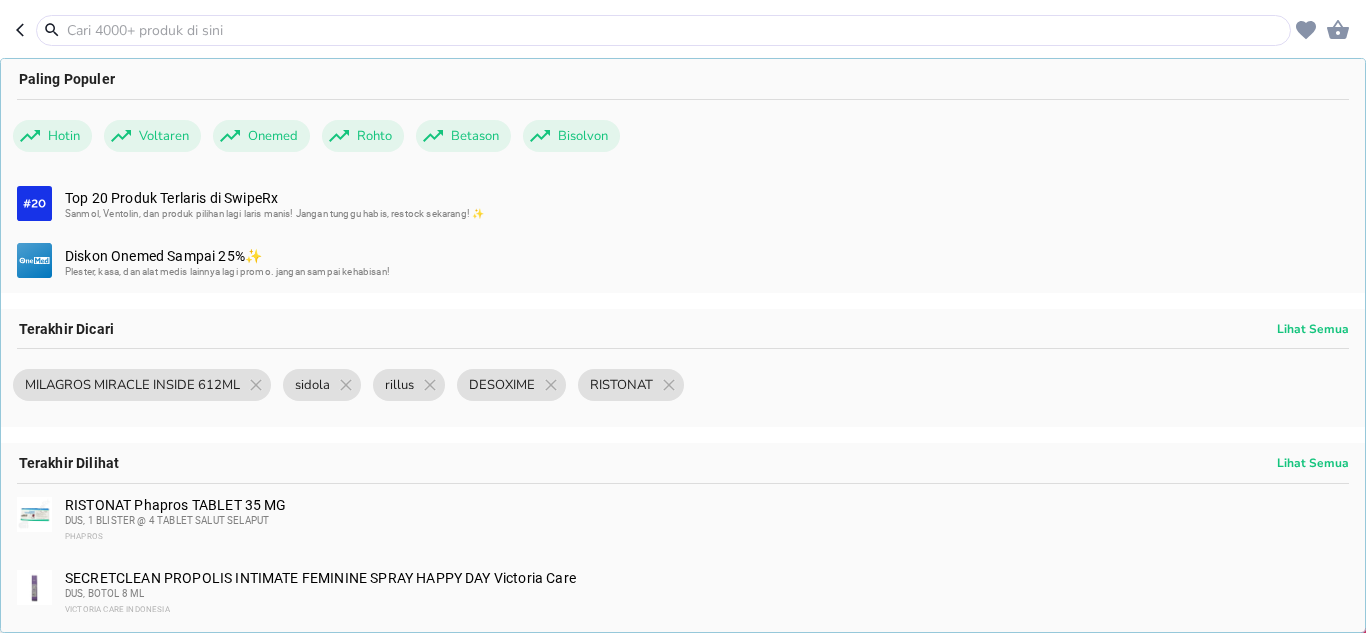 paste on "CALADINE BABY LIQUID POWDER 100G" 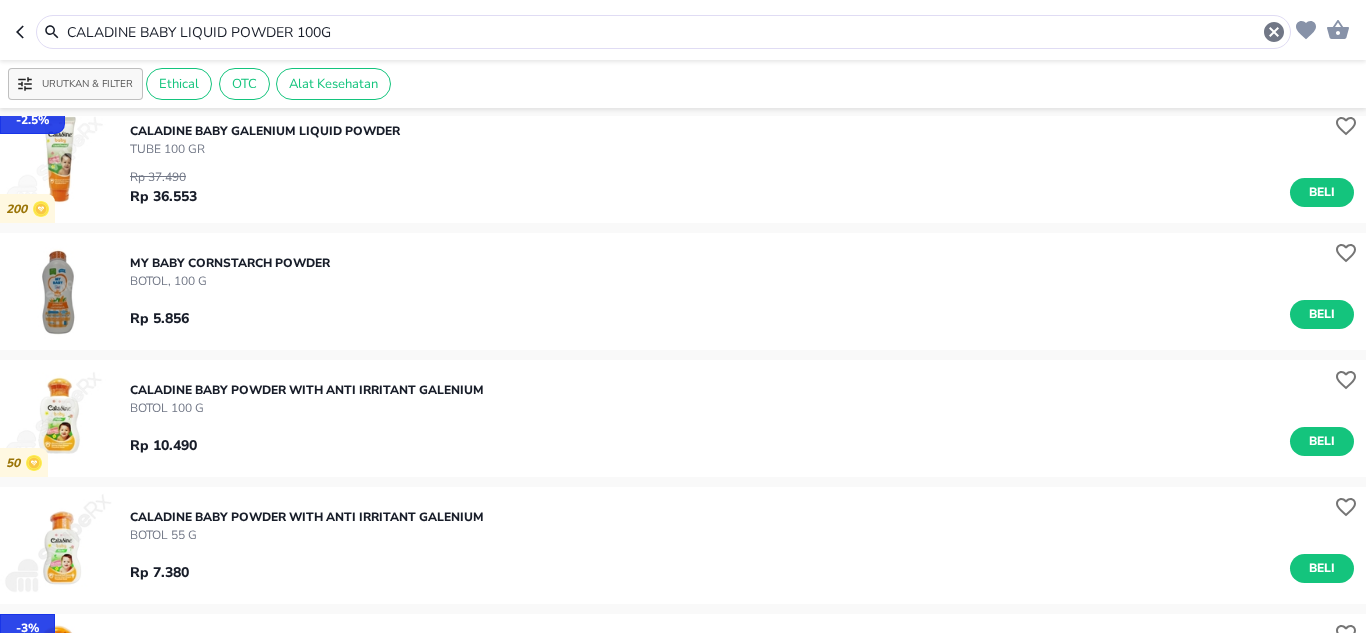 scroll, scrollTop: 0, scrollLeft: 0, axis: both 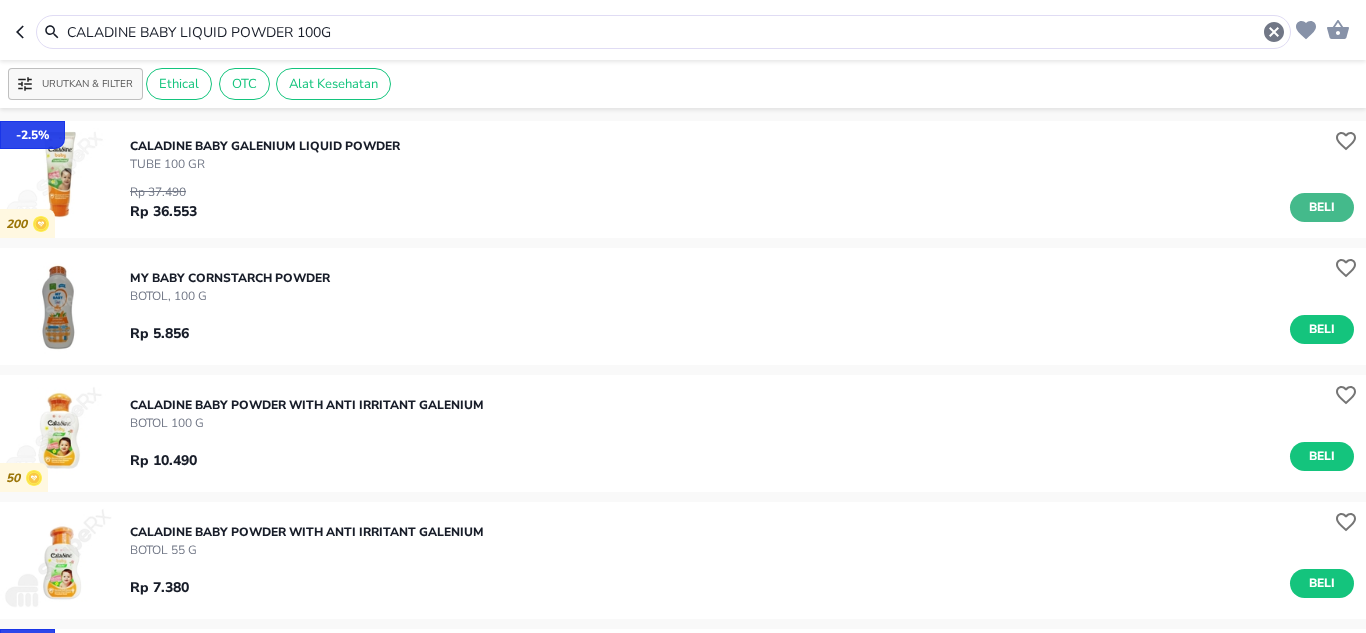 click on "Beli" at bounding box center (1322, 207) 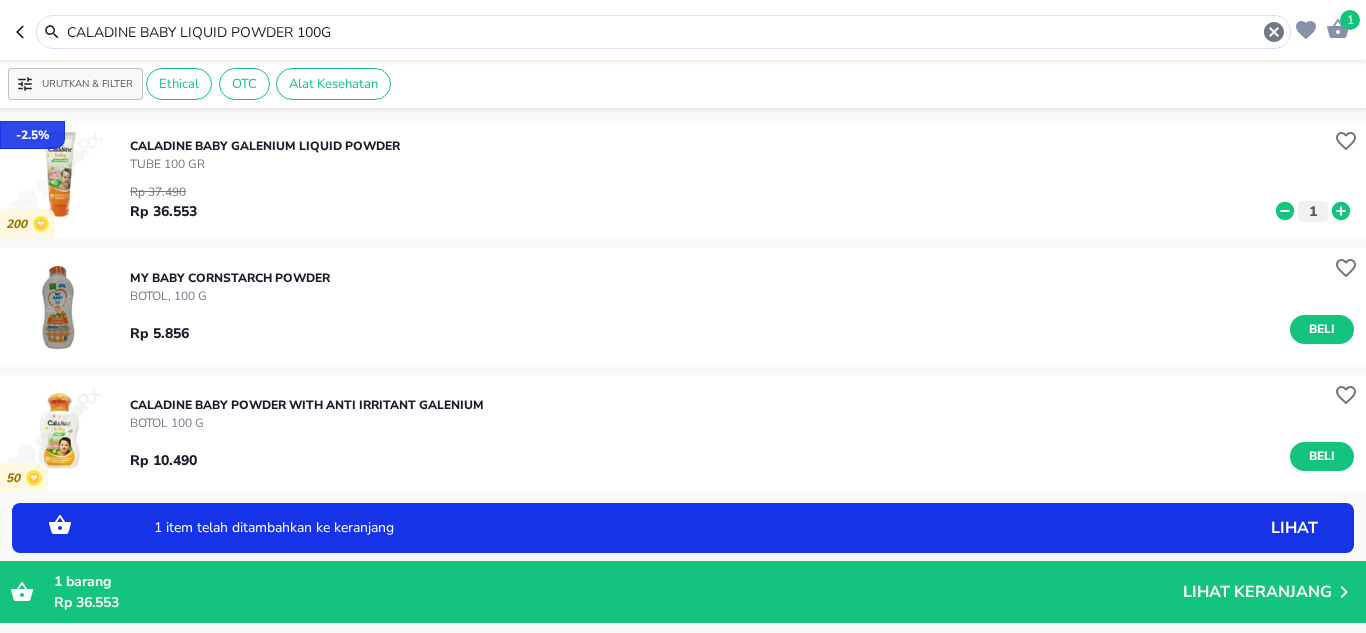 click 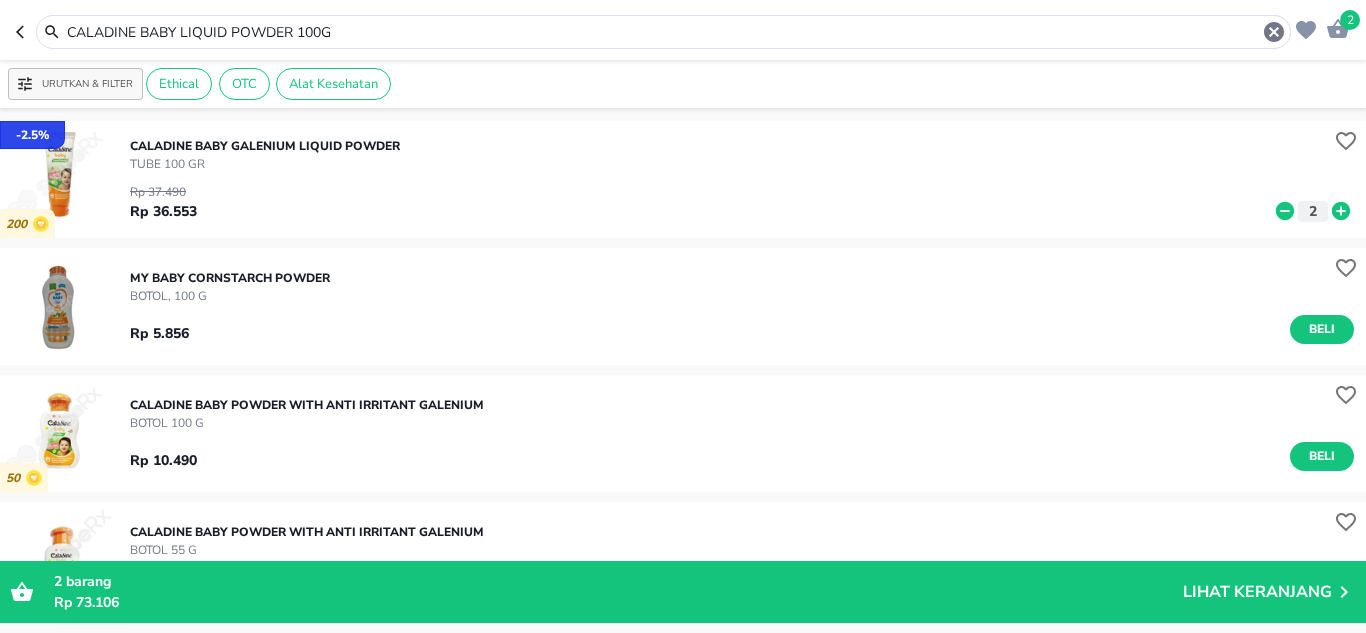 click on "CALADINE BABY LIQUID POWDER 100G" at bounding box center [663, 32] 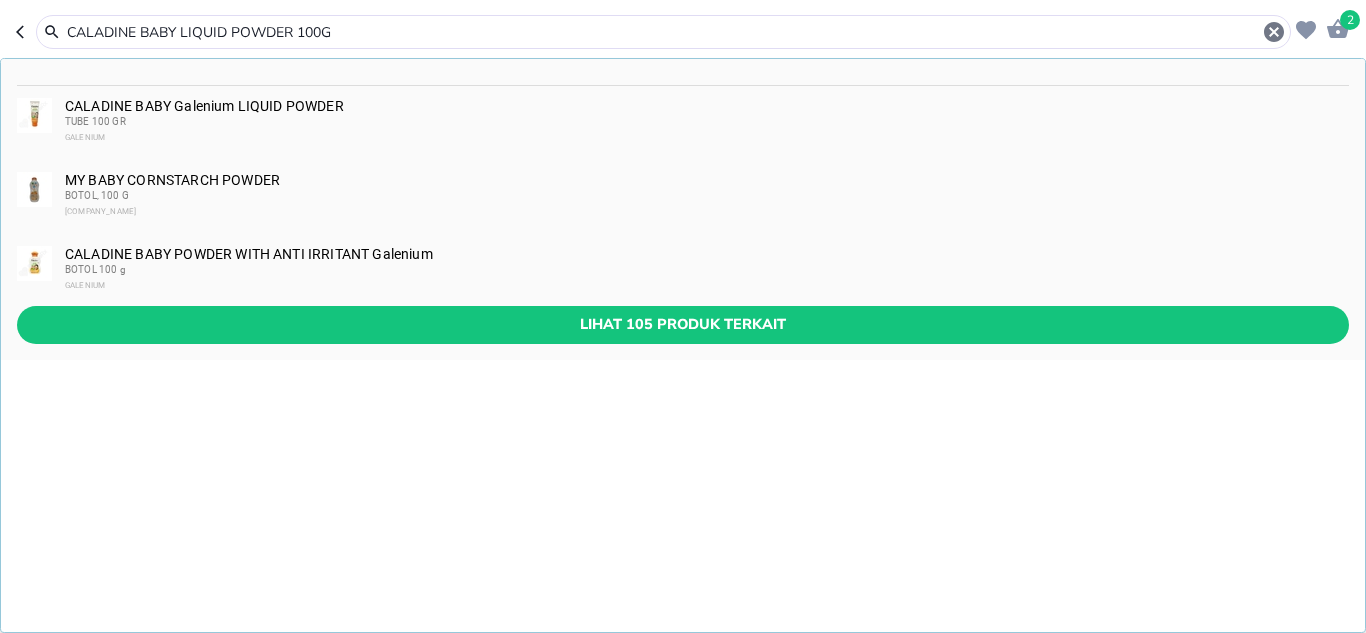 click on "CALADINE BABY LIQUID POWDER 100G" at bounding box center (663, 32) 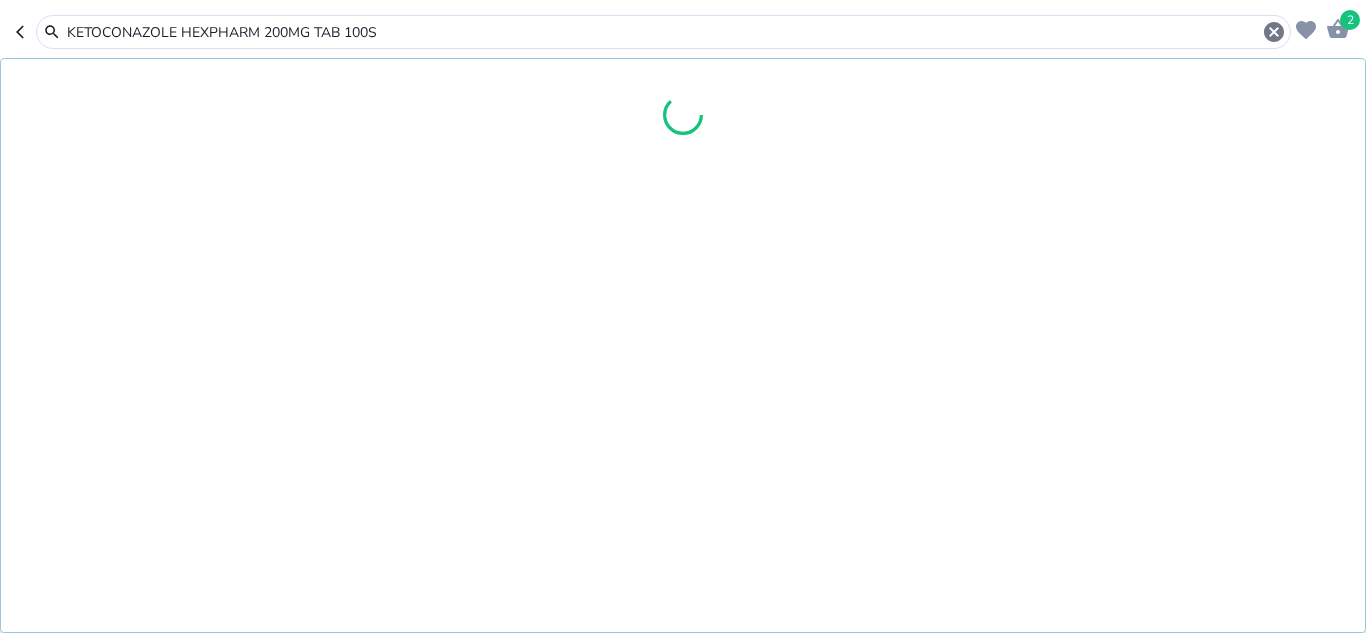 click at bounding box center (683, 345) 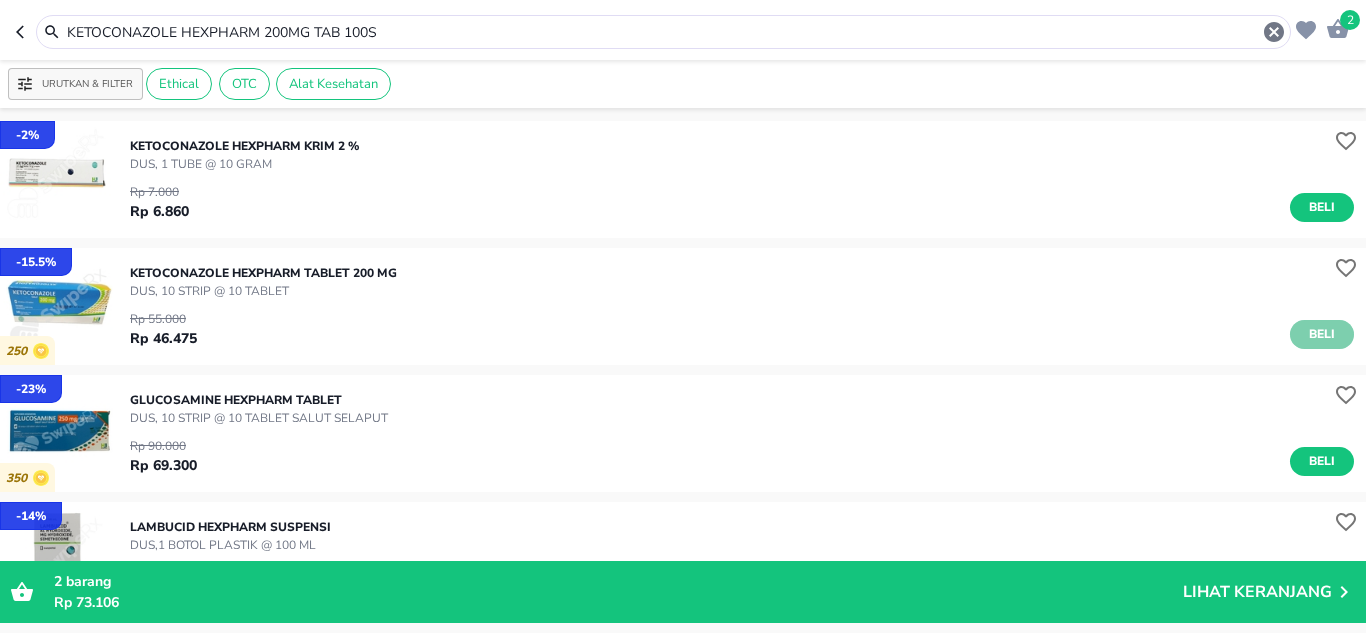 click on "Beli" at bounding box center [1322, 334] 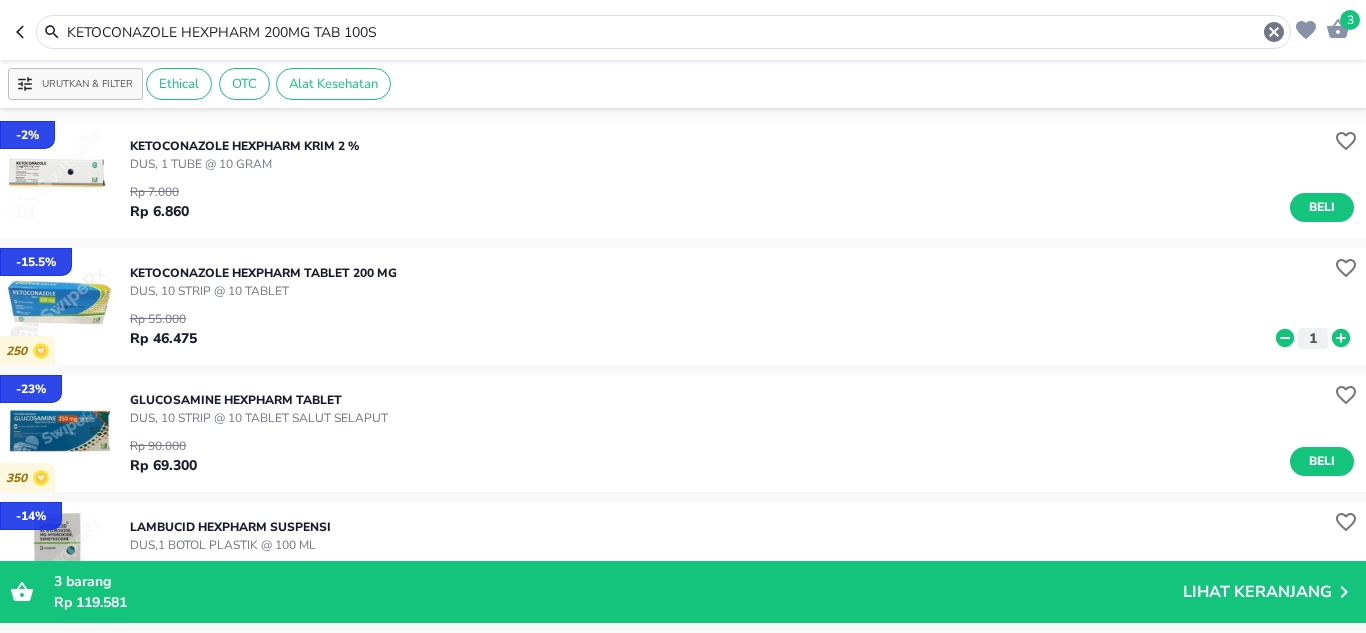 click on "KETOCONAZOLE HEXPHARM 200MG TAB 100S" at bounding box center (663, 32) 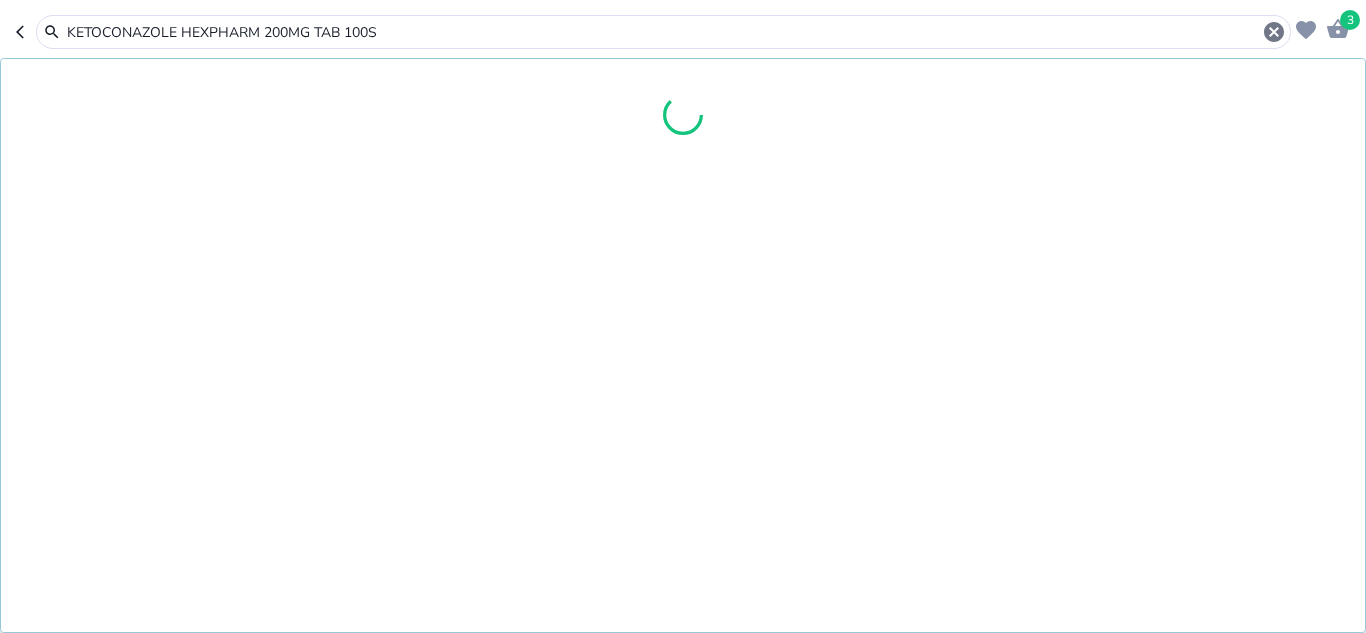 click on "KETOCONAZOLE HEXPHARM 200MG TAB 100S" at bounding box center (663, 32) 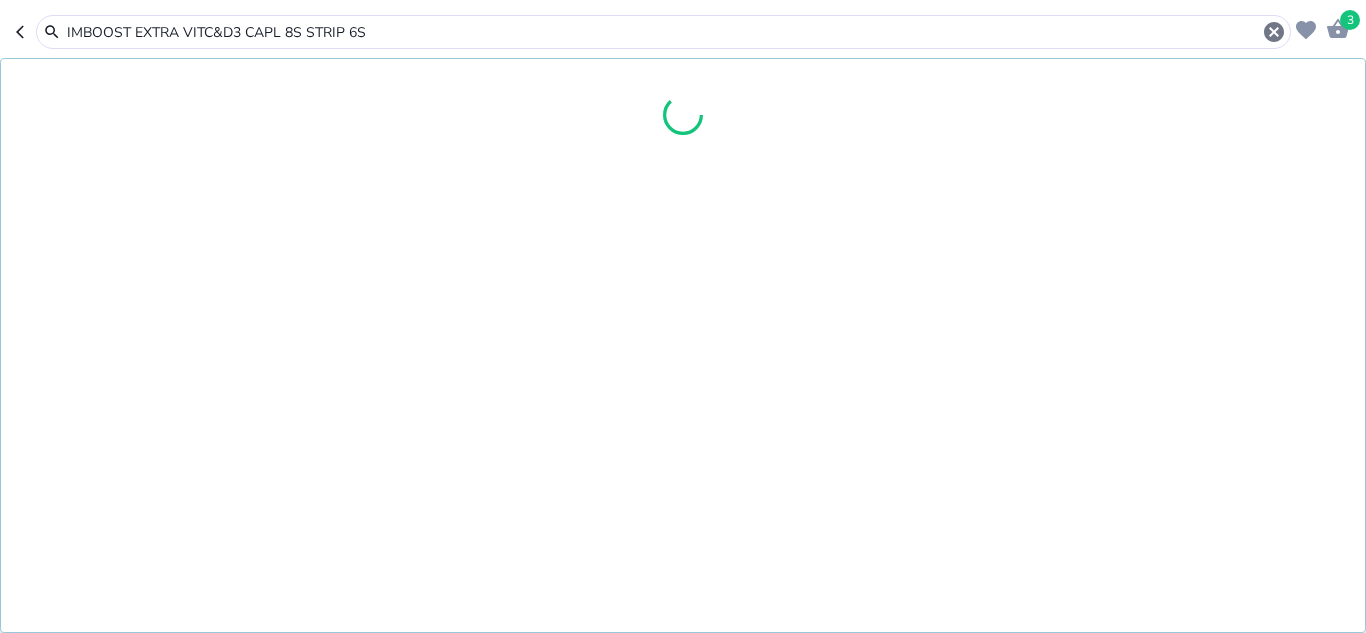 type on "IMBOOST EXTRA VITC&D3 CAPL 8S STRIP 6S" 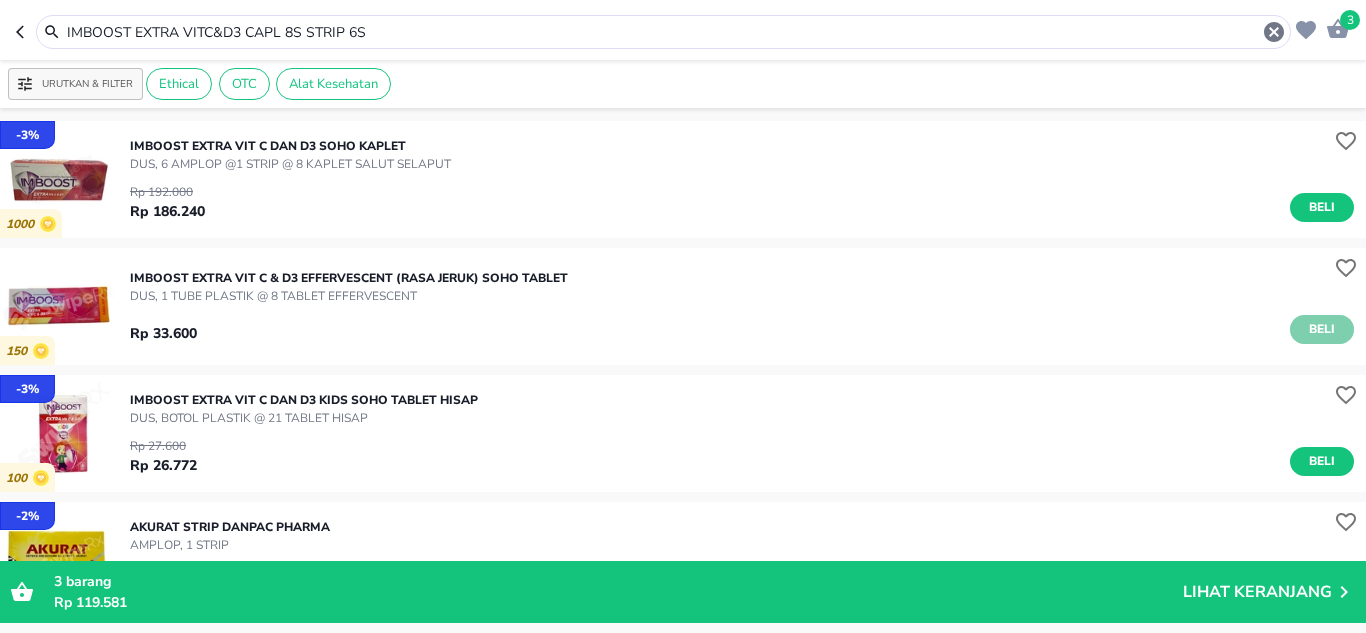 click on "Beli" at bounding box center [1322, 329] 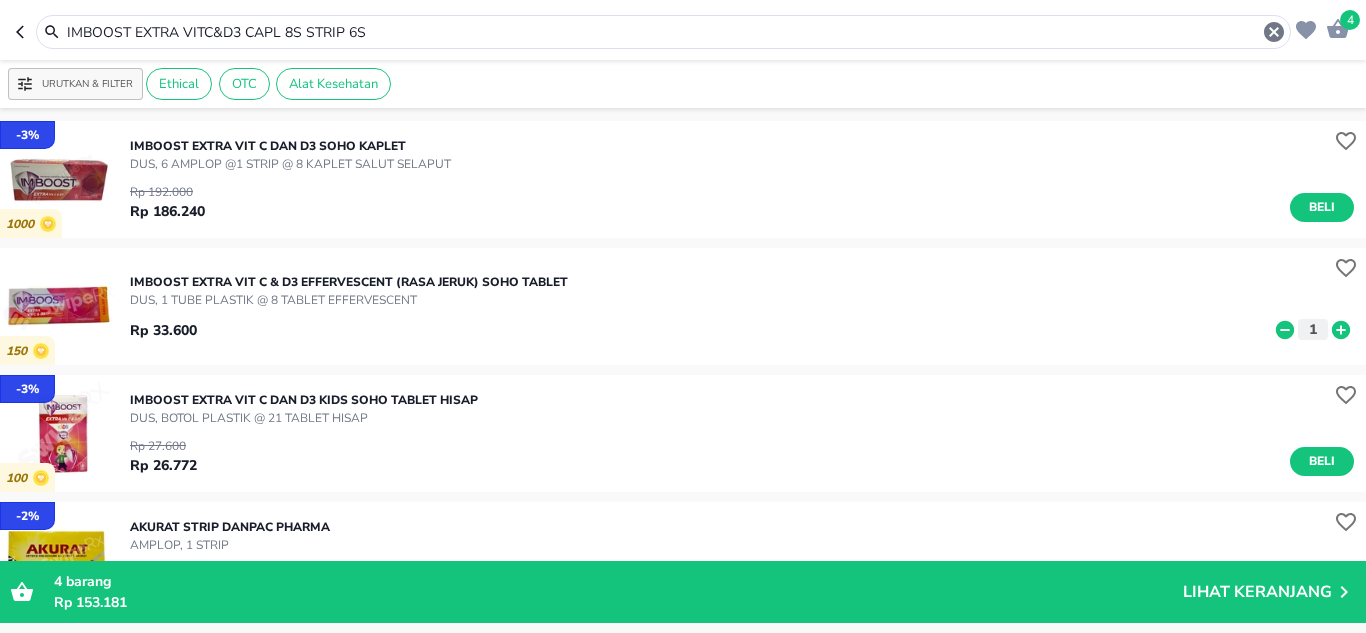 click 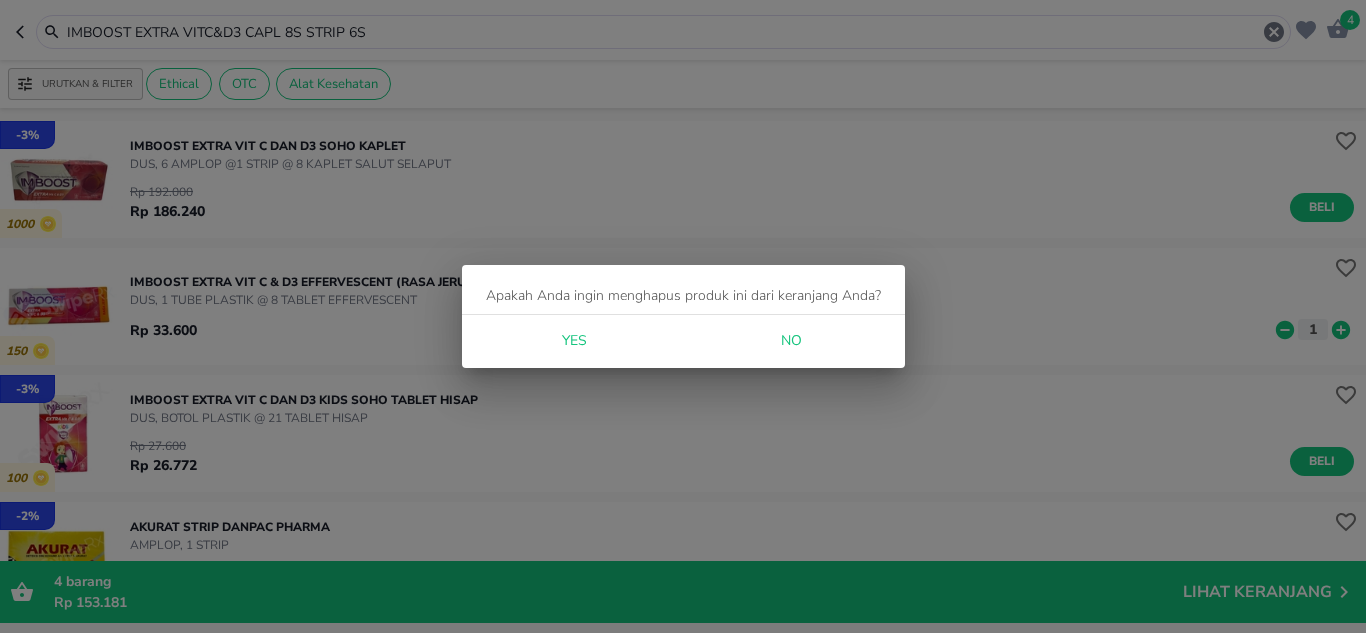click on "Yes No" at bounding box center [683, 341] 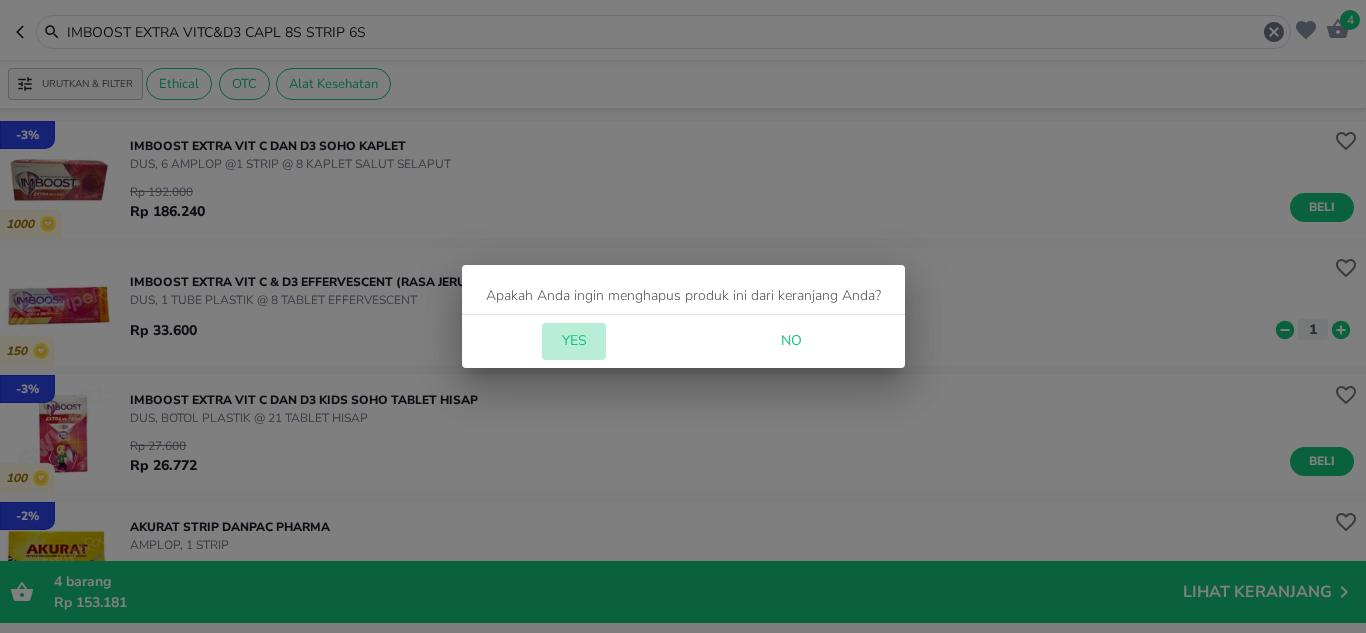 click on "Yes" at bounding box center (574, 341) 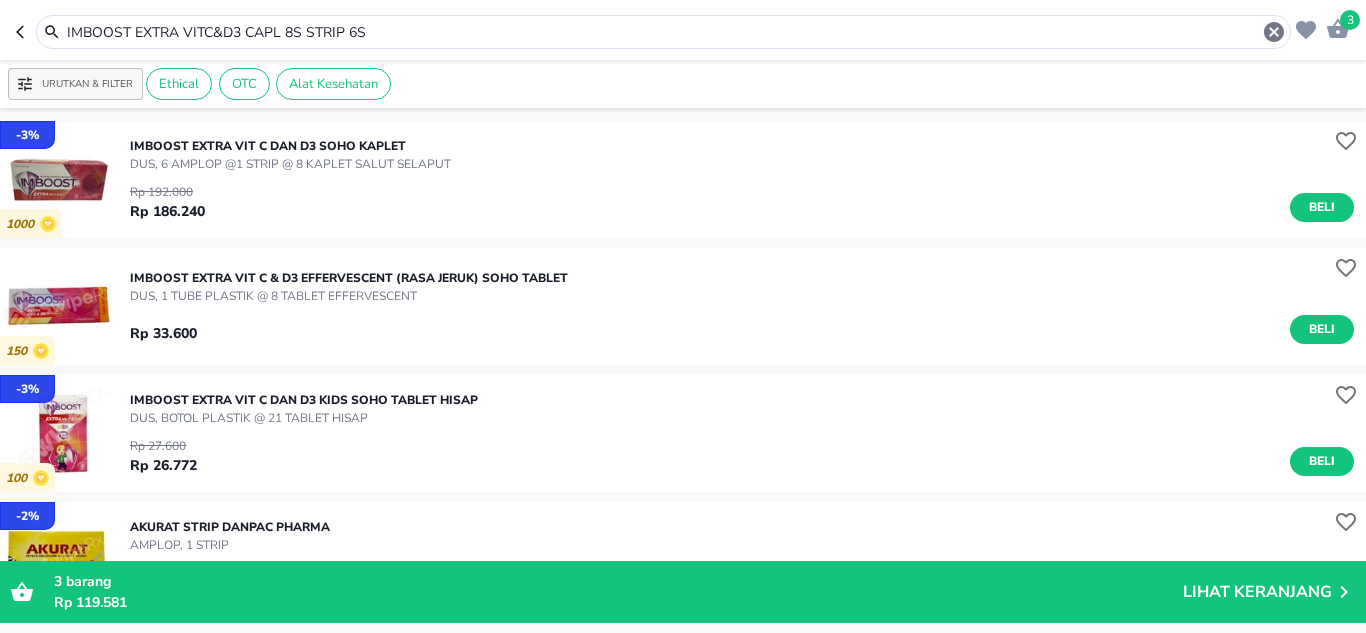 click at bounding box center (58, 179) 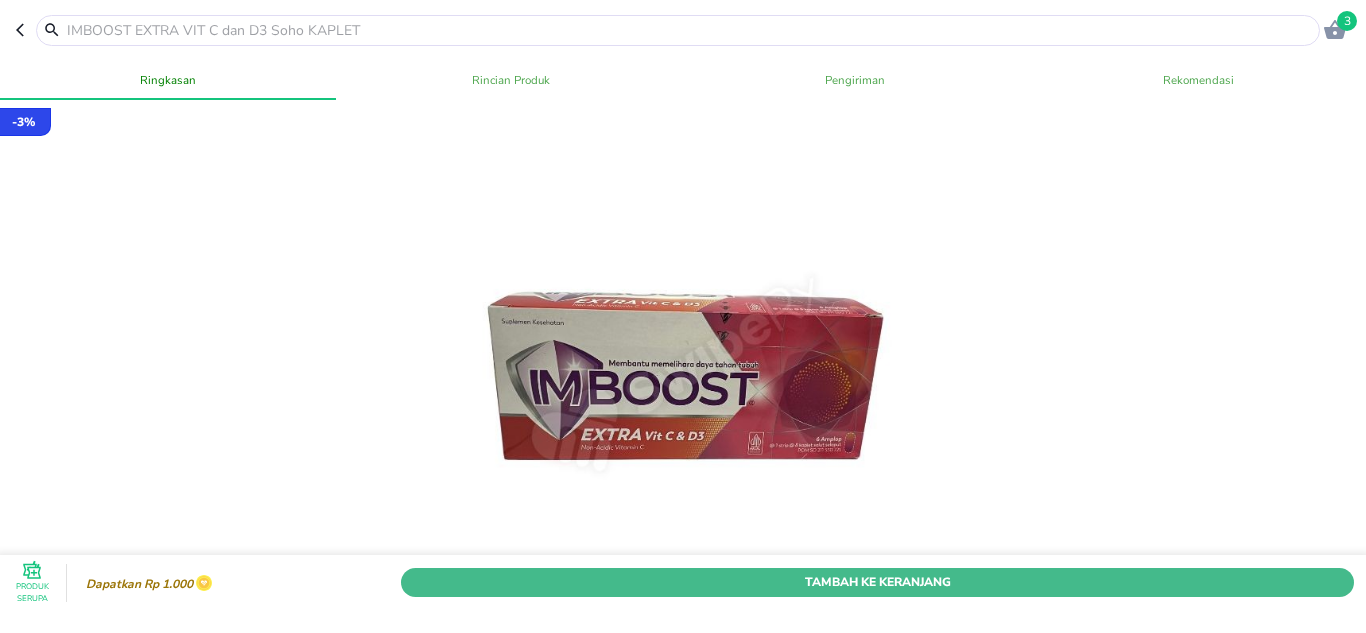 click on "Tambah Ke Keranjang" at bounding box center (877, 582) 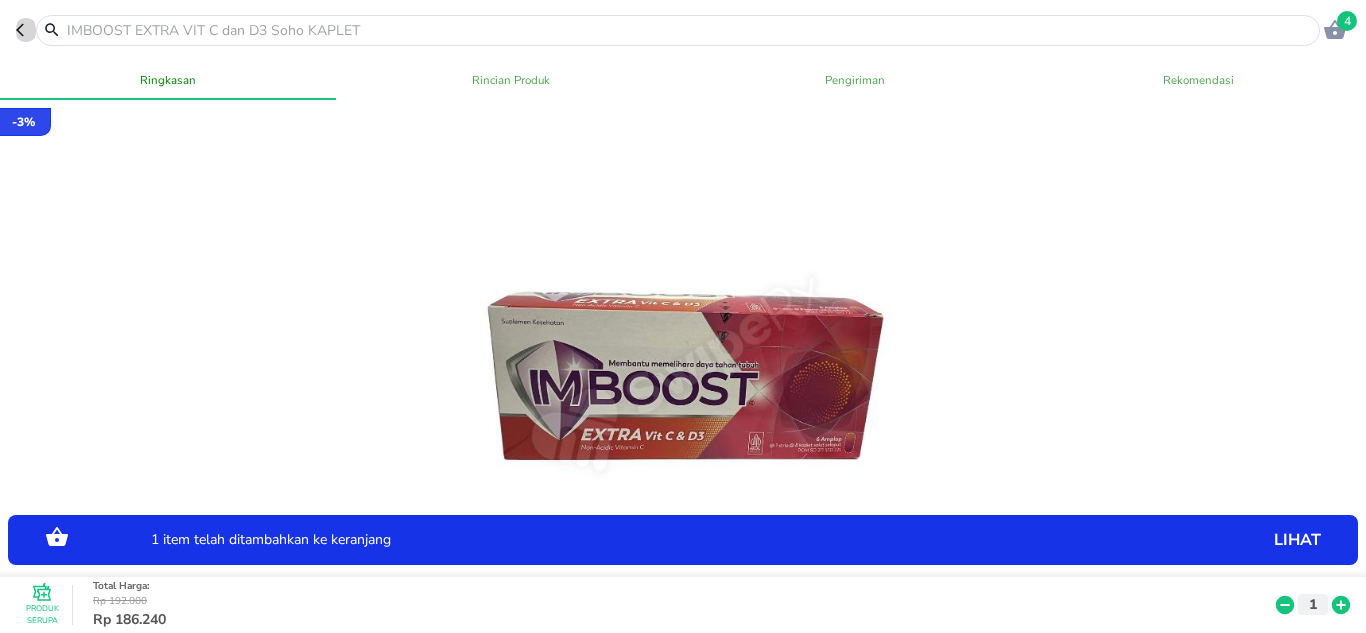 click 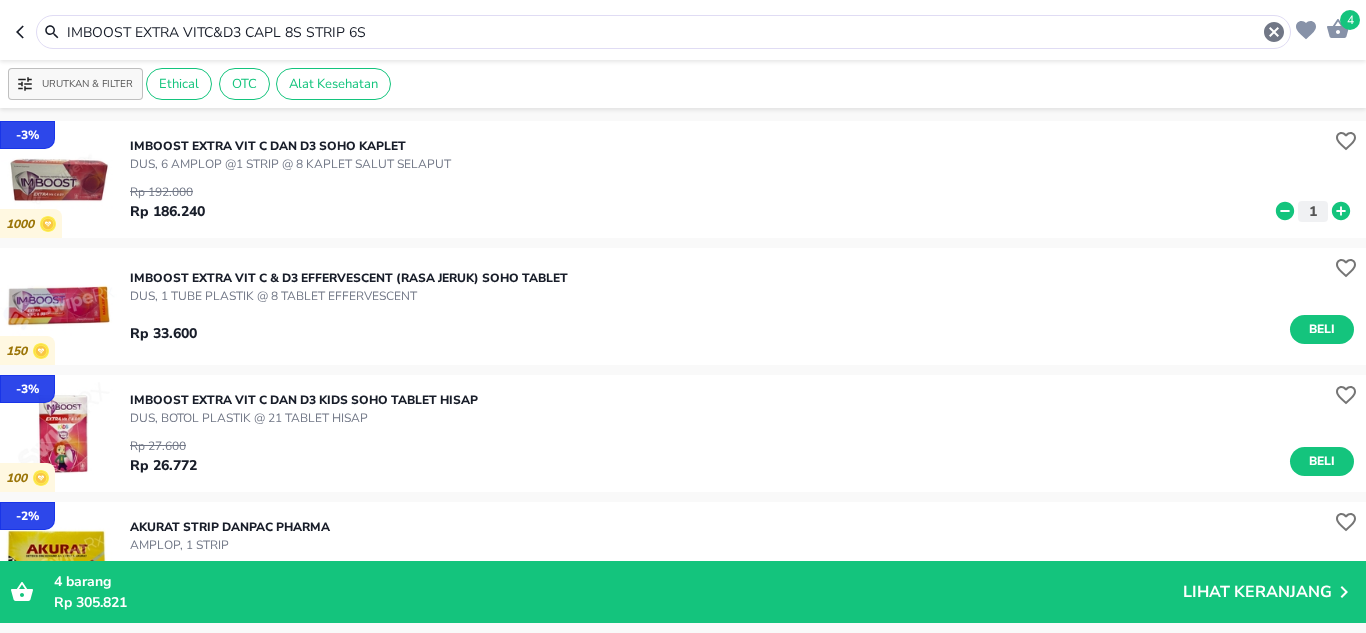 click on "IMBOOST EXTRA VITC&D3 CAPL 8S STRIP 6S" at bounding box center (663, 32) 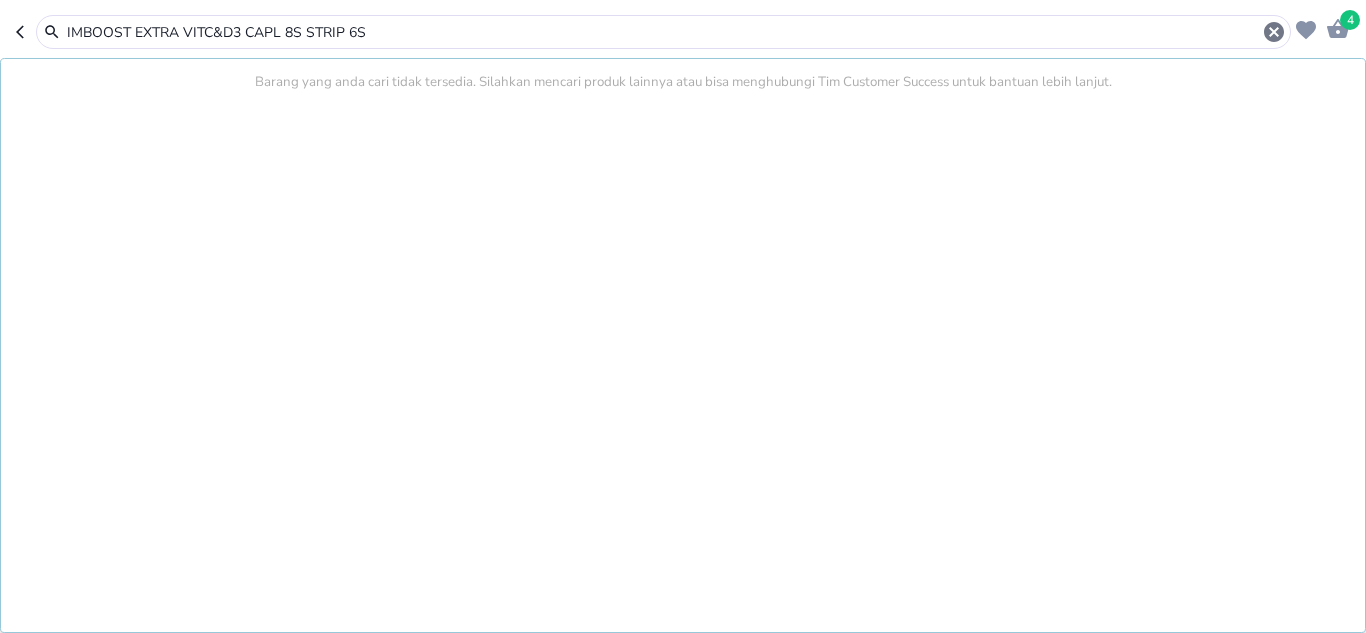 click on "IMBOOST EXTRA VITC&D3 CAPL 8S STRIP 6S" at bounding box center (663, 32) 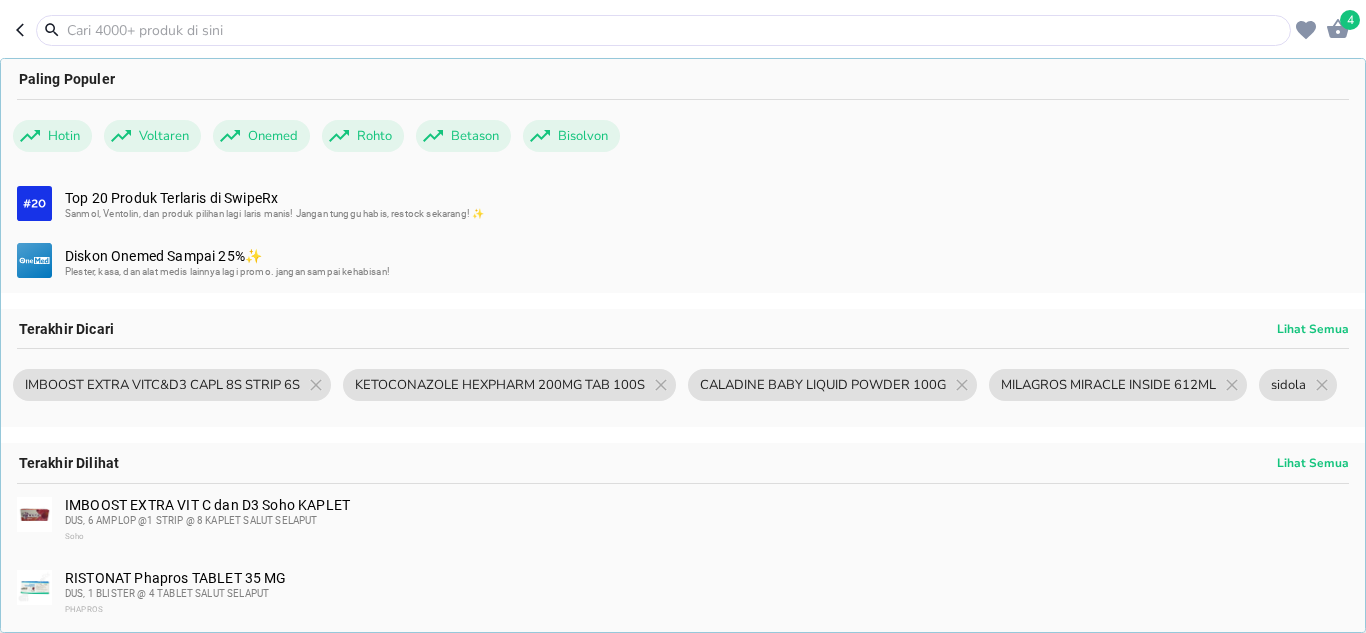 paste on "SANGOBION CAP 10S STRIP 25S" 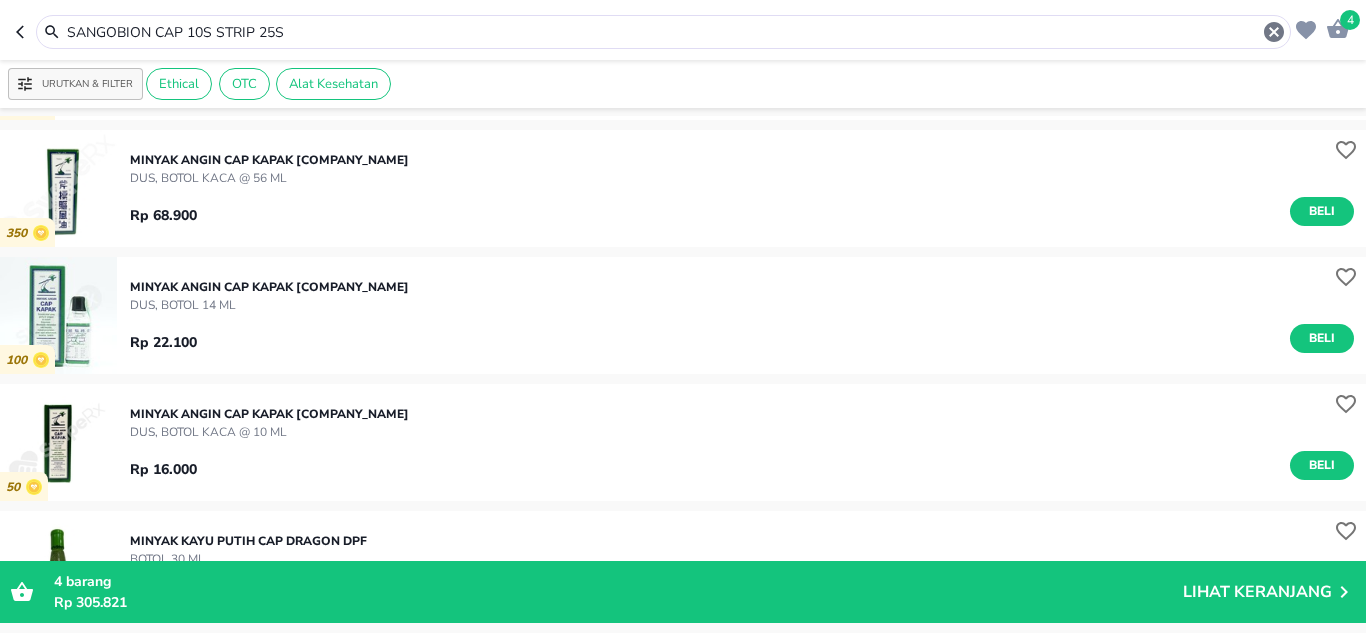 scroll, scrollTop: 3010, scrollLeft: 0, axis: vertical 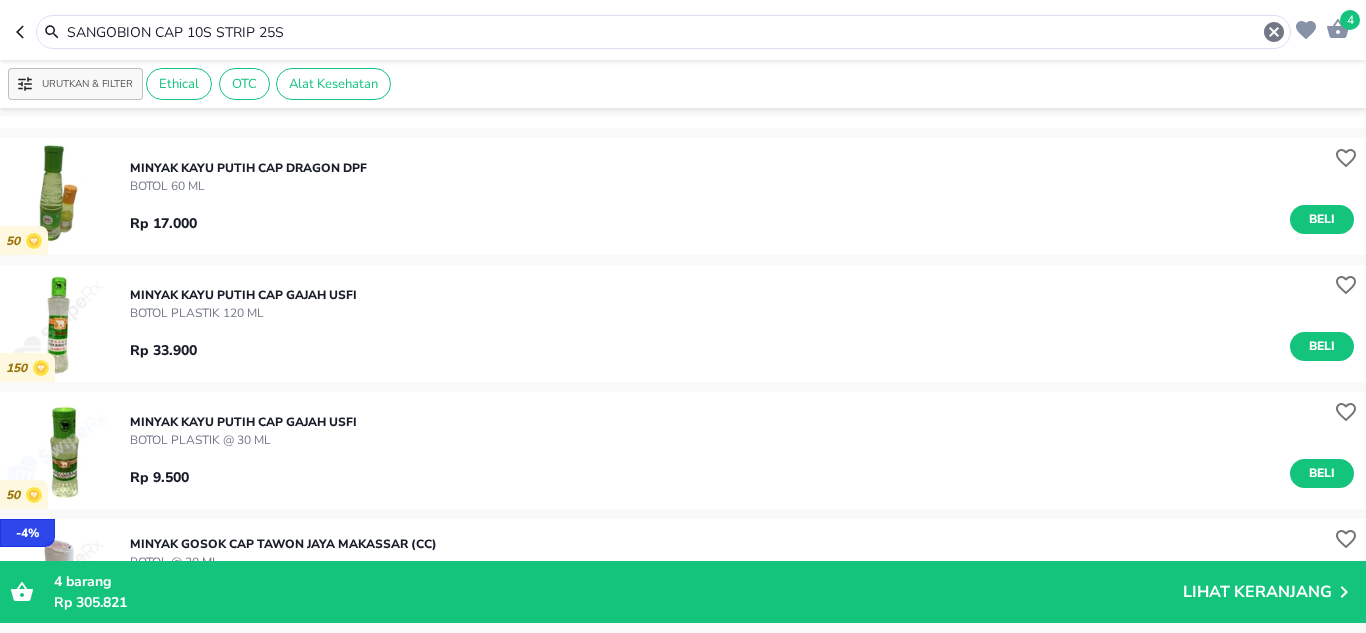 drag, startPoint x: 157, startPoint y: 25, endPoint x: 375, endPoint y: 29, distance: 218.0367 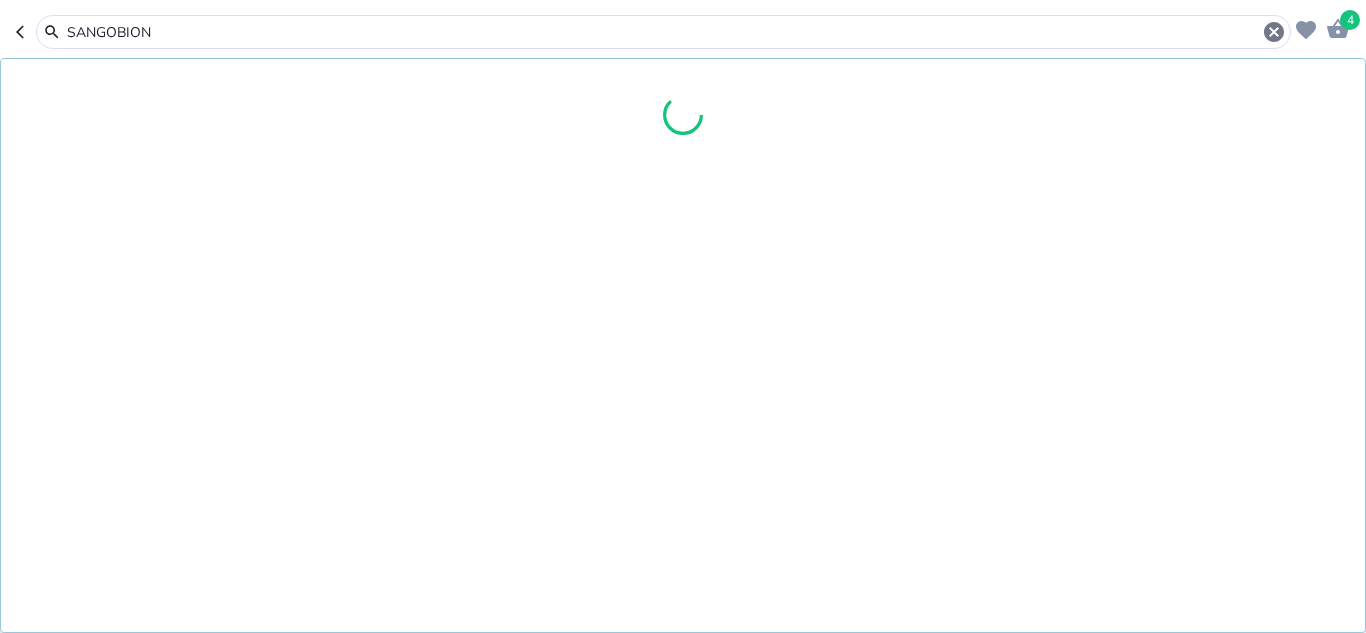 type on "SANGOBION" 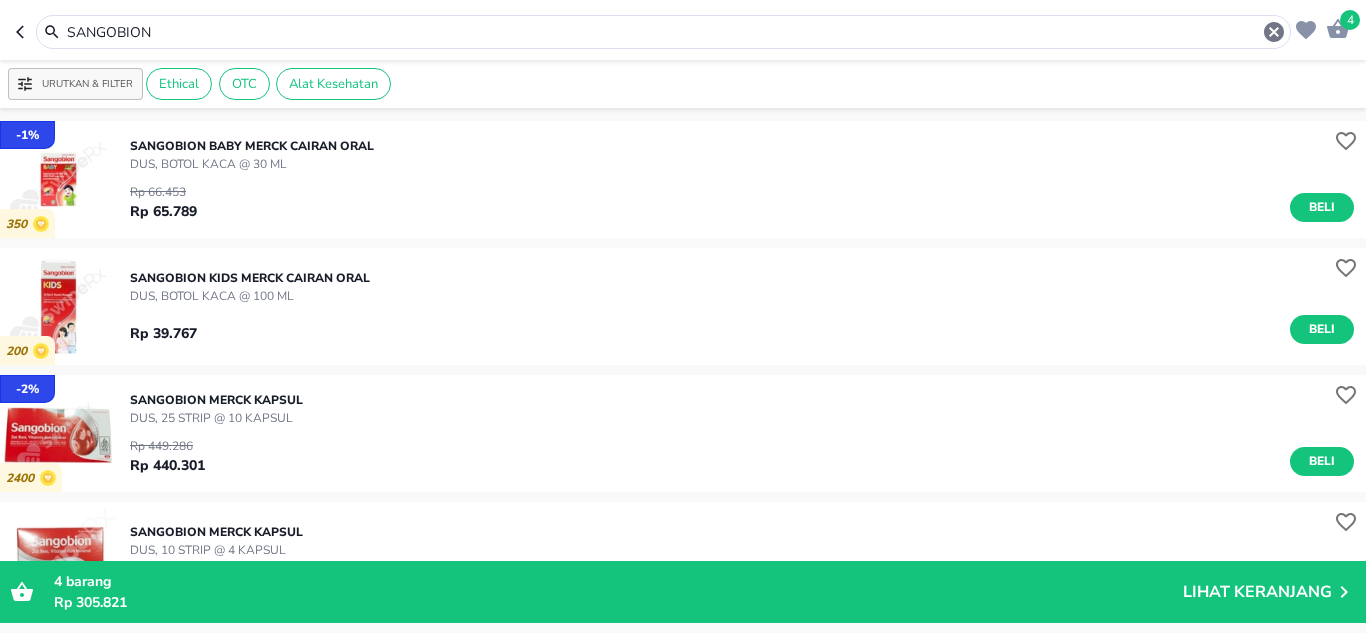scroll, scrollTop: 200, scrollLeft: 0, axis: vertical 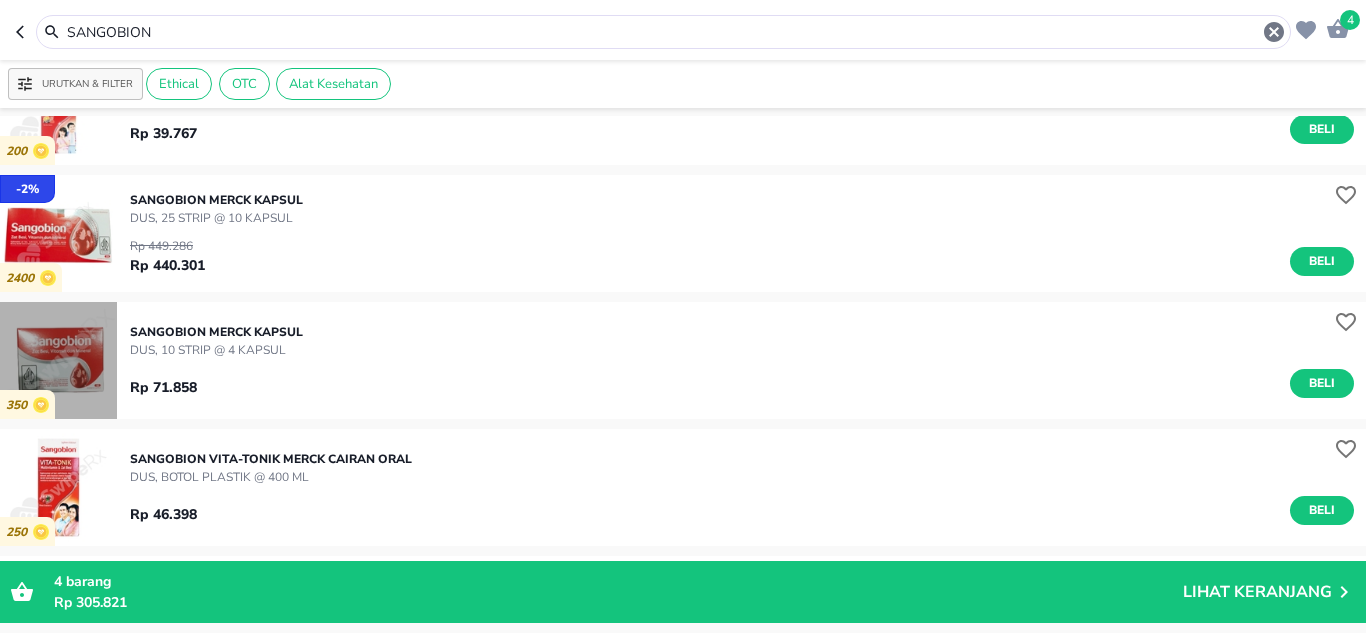 click at bounding box center (58, 360) 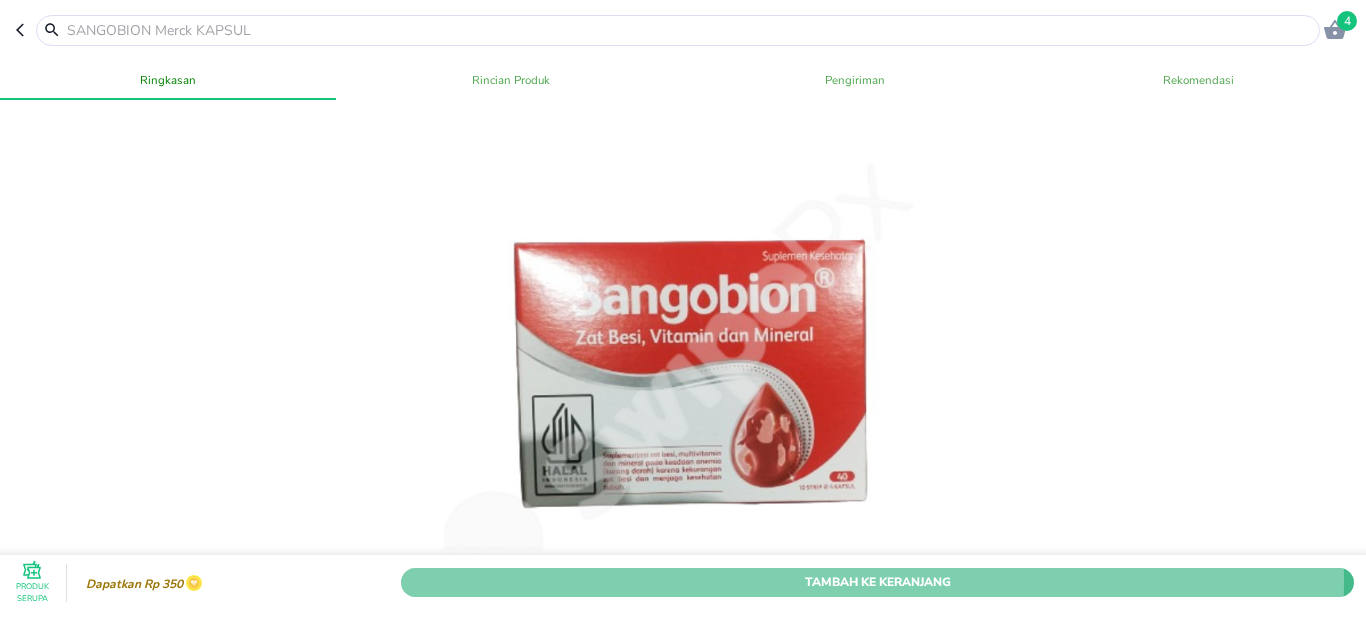 click on "Tambah Ke Keranjang" at bounding box center [877, 582] 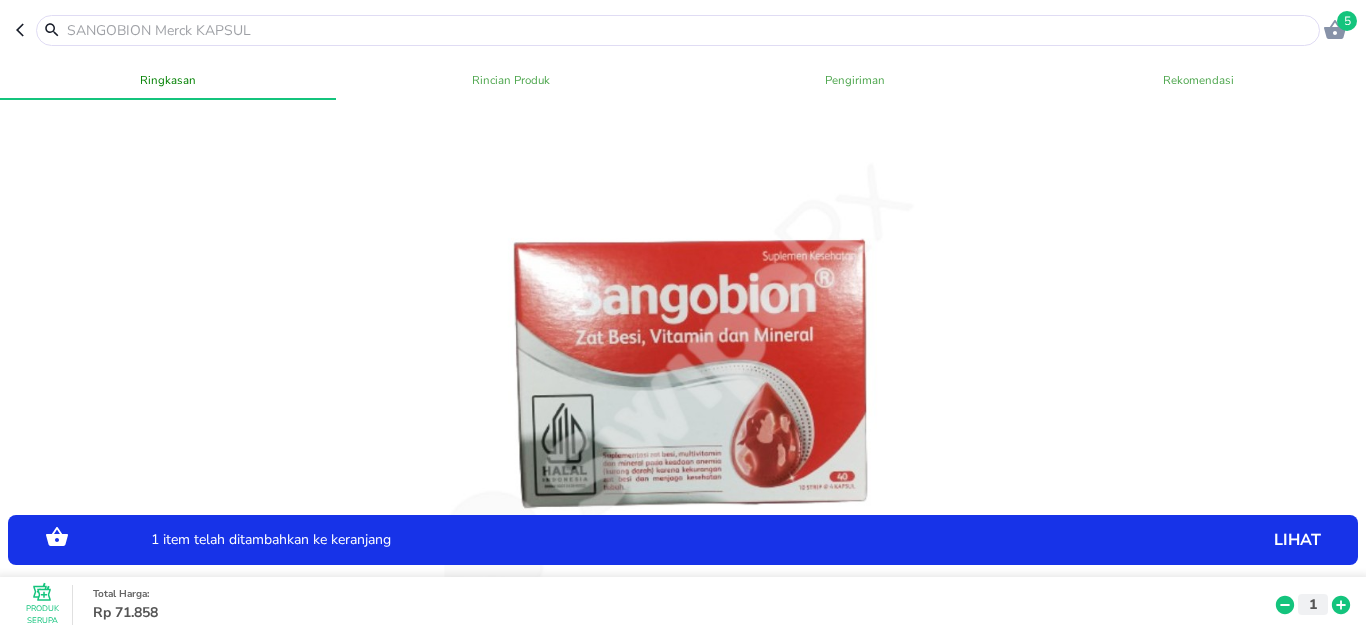 click on "5" at bounding box center [683, 30] 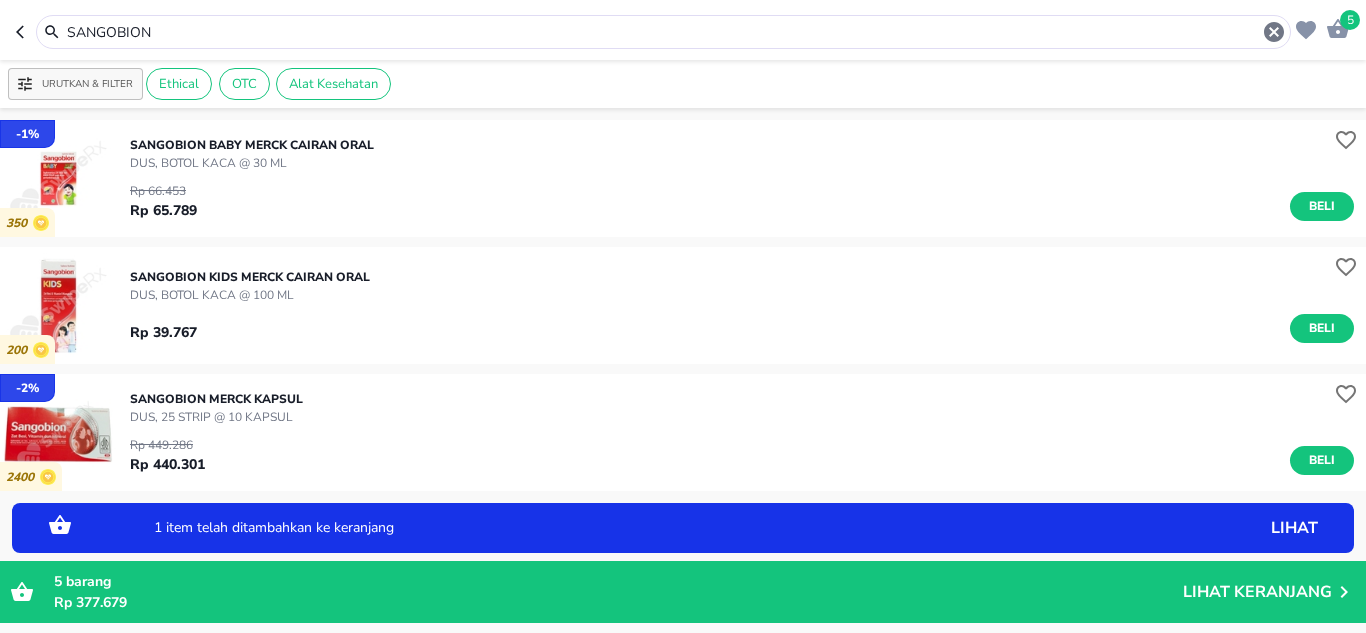 scroll, scrollTop: 0, scrollLeft: 0, axis: both 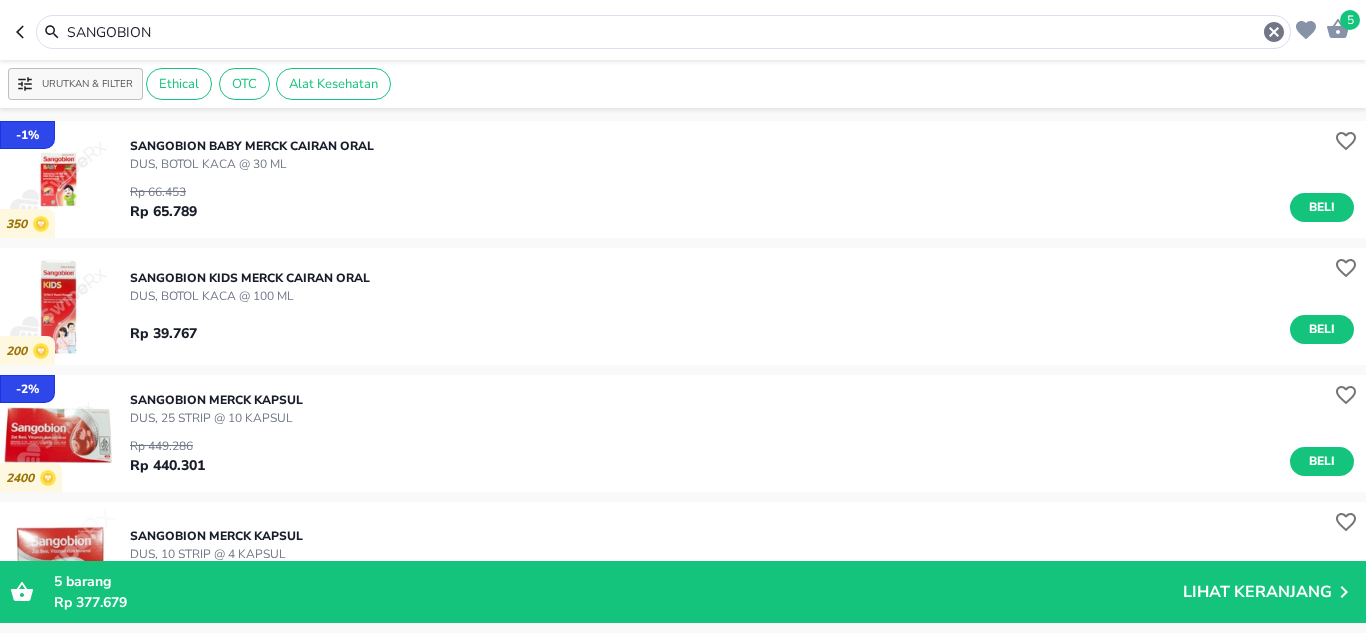 click on "SANGOBION" at bounding box center (663, 32) 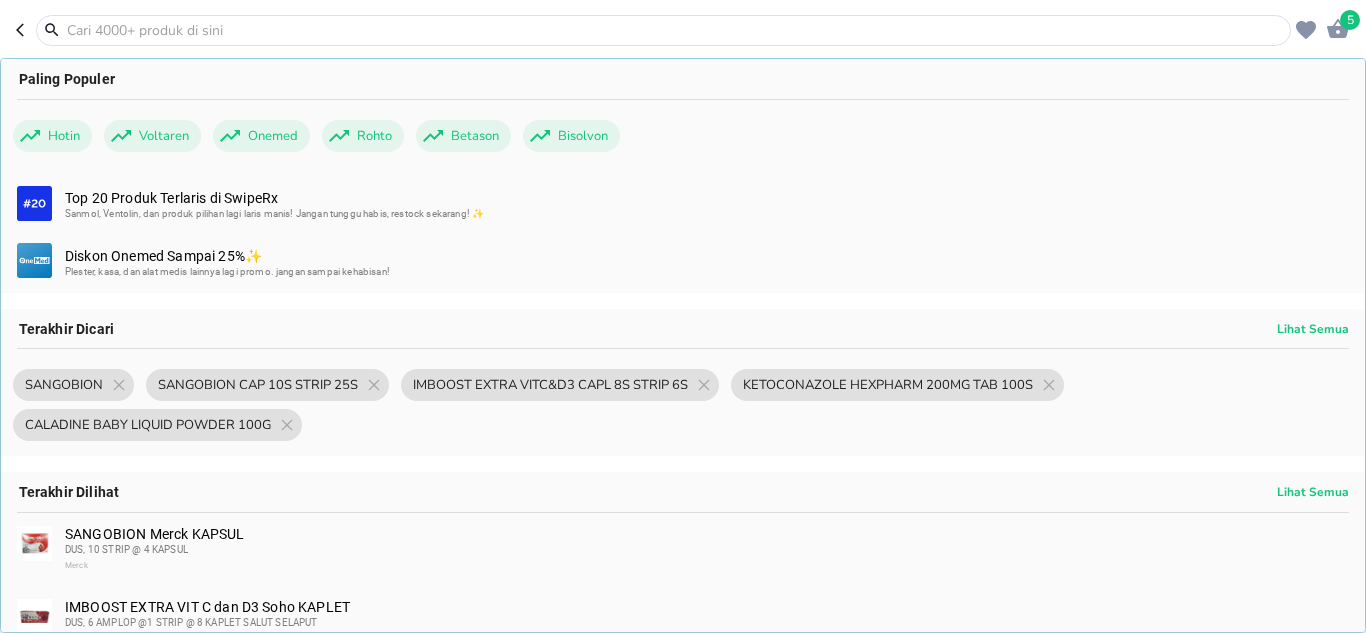 paste on "PEDIACOMPLETE VANILA 800G KALENG" 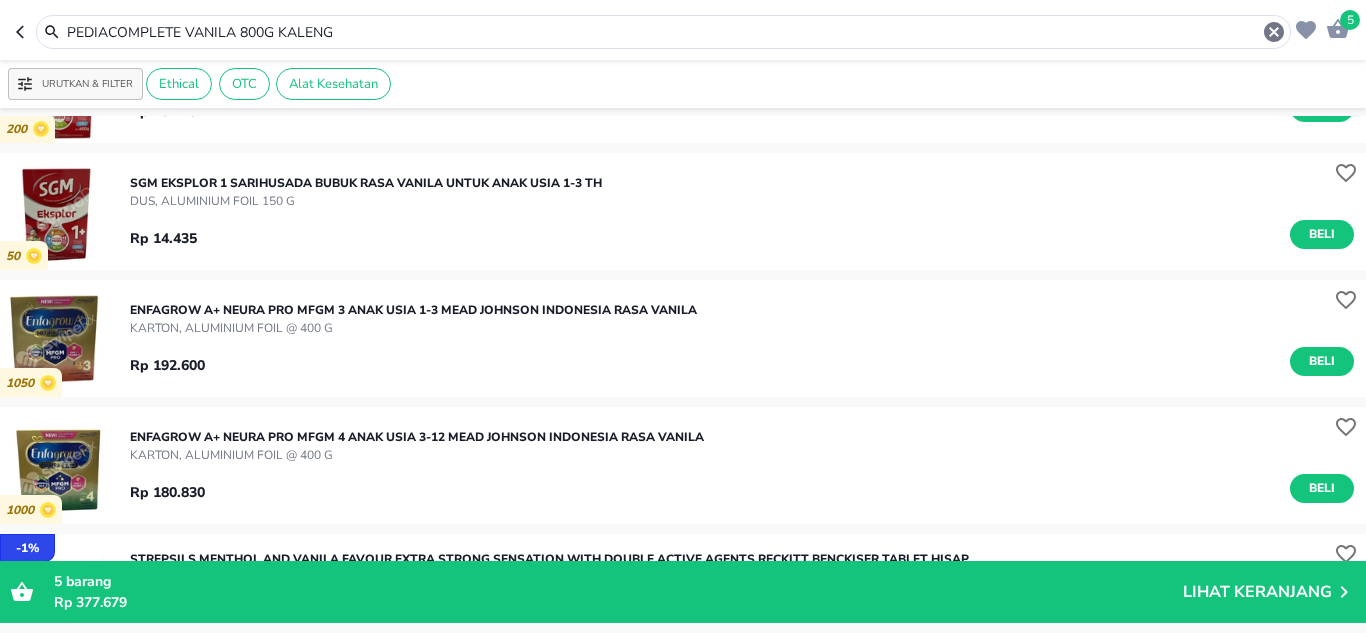scroll, scrollTop: 803, scrollLeft: 0, axis: vertical 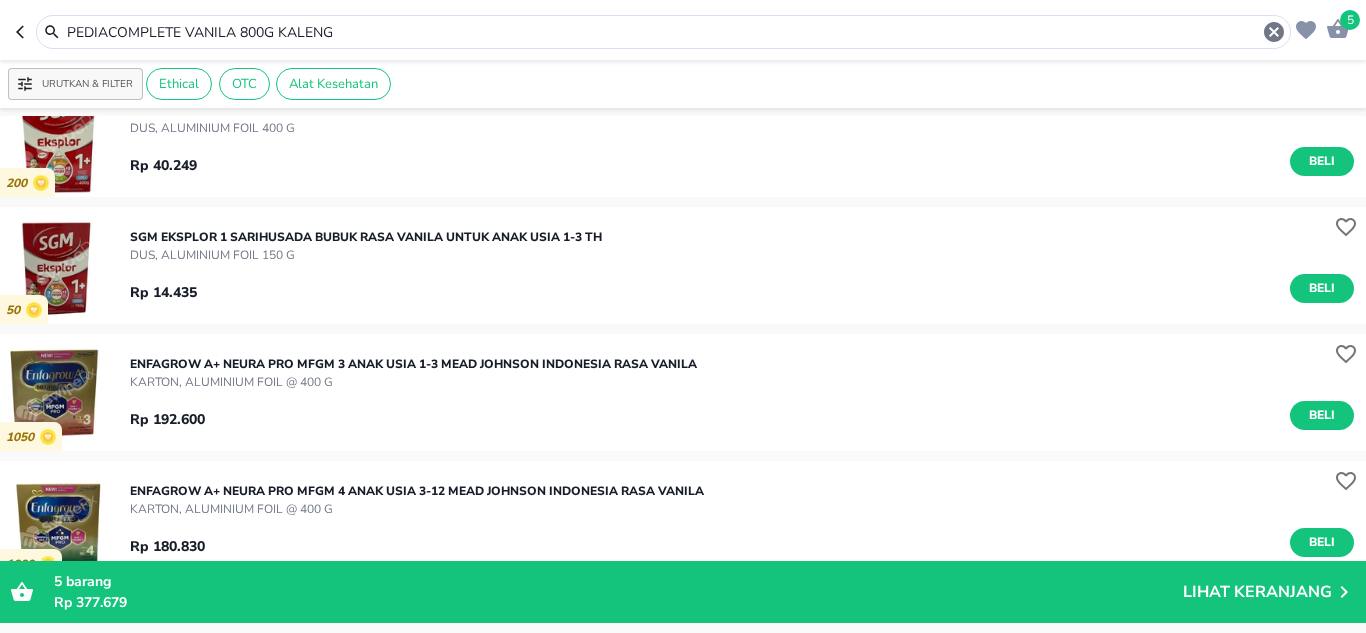 click on "PEDIACOMPLETE VANILA 800G KALENG" at bounding box center (663, 32) 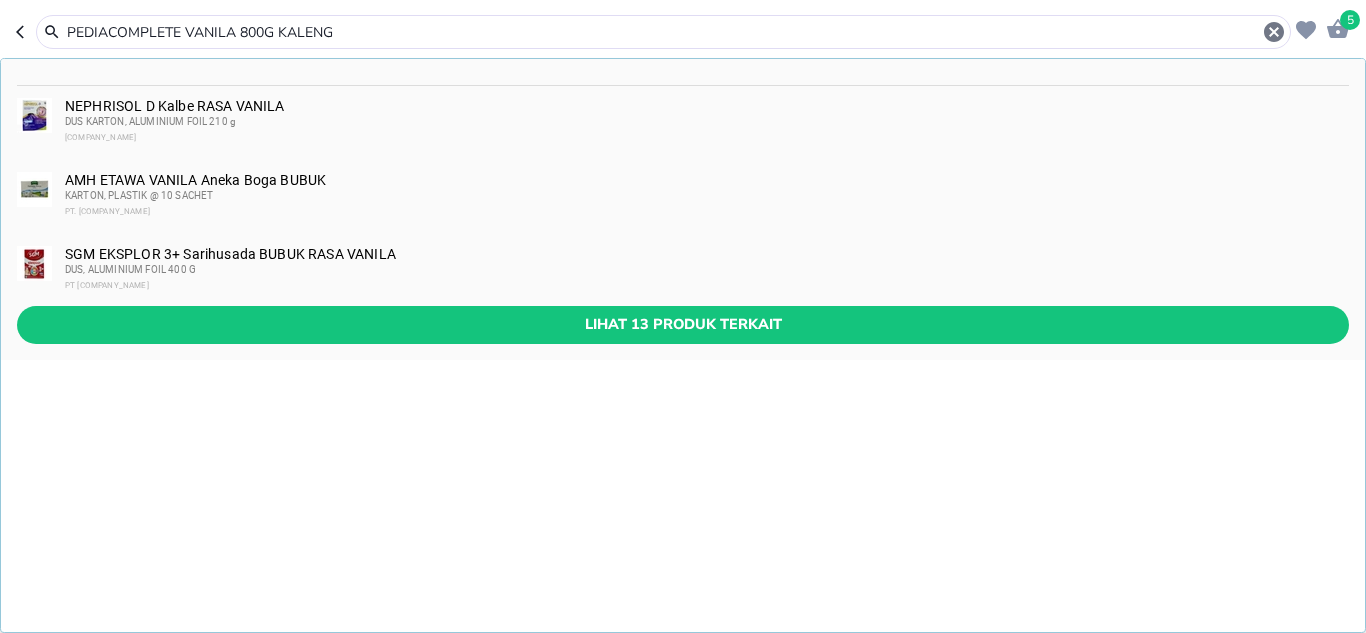 drag, startPoint x: 187, startPoint y: 29, endPoint x: 487, endPoint y: 17, distance: 300.2399 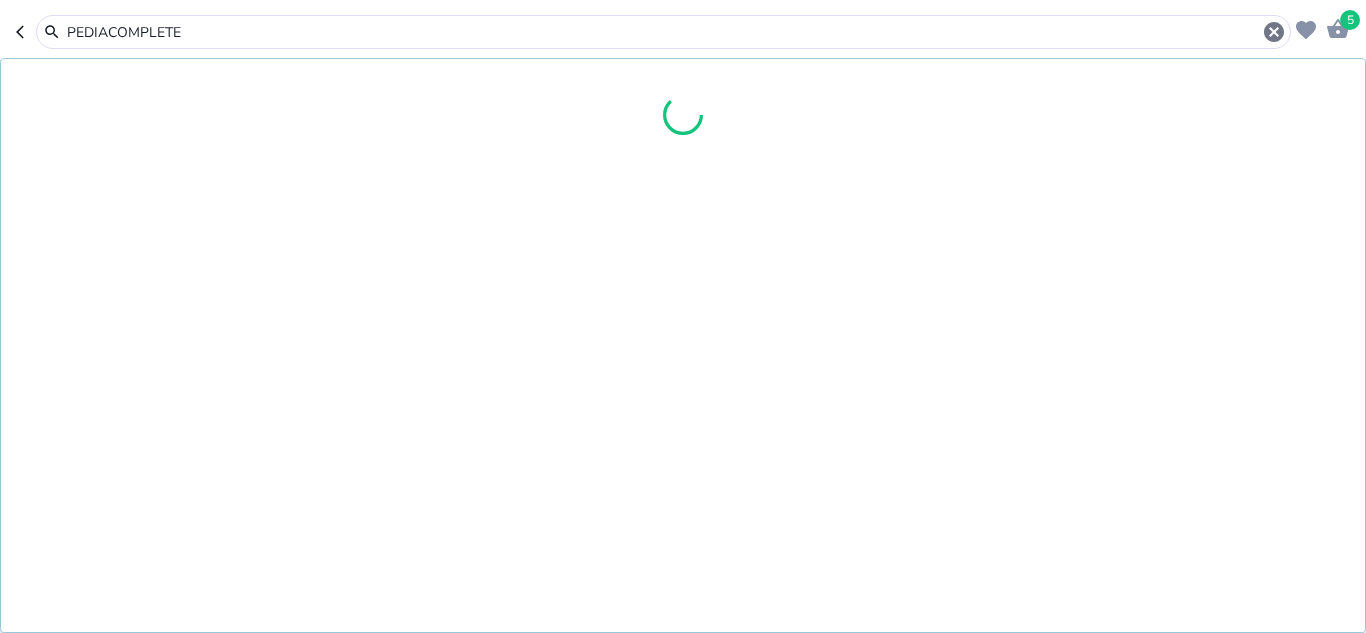 type on "PEDIACOMPLETE" 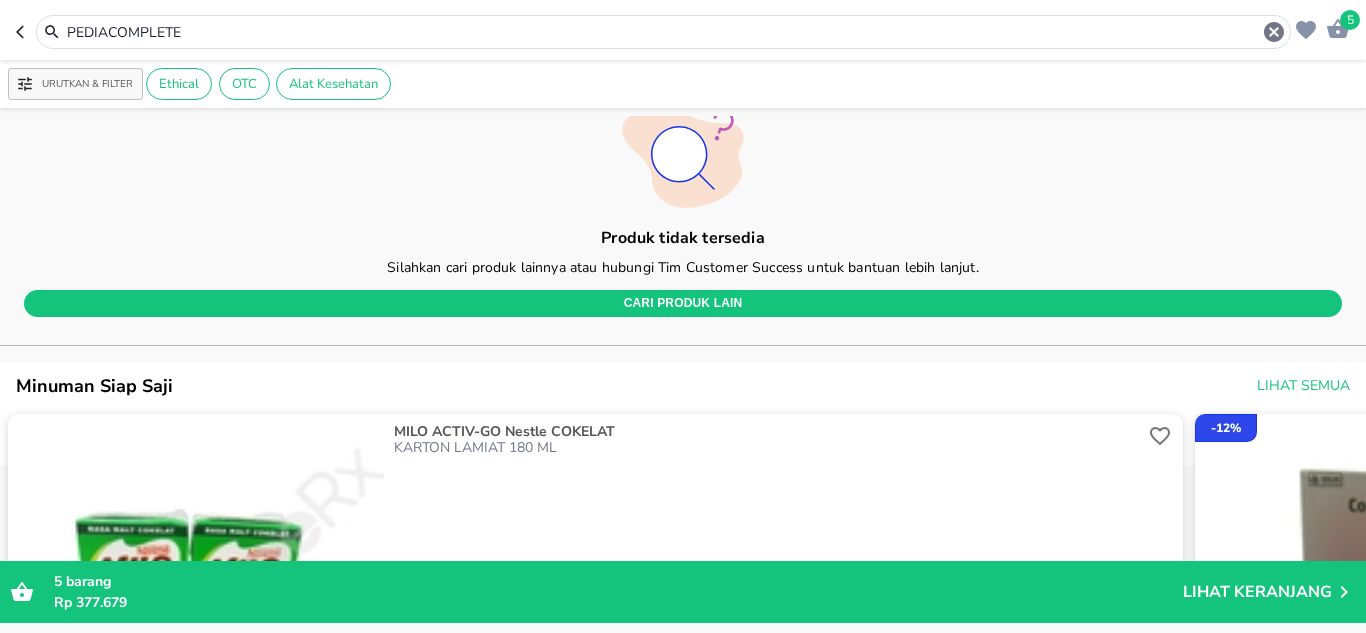 scroll, scrollTop: 0, scrollLeft: 0, axis: both 